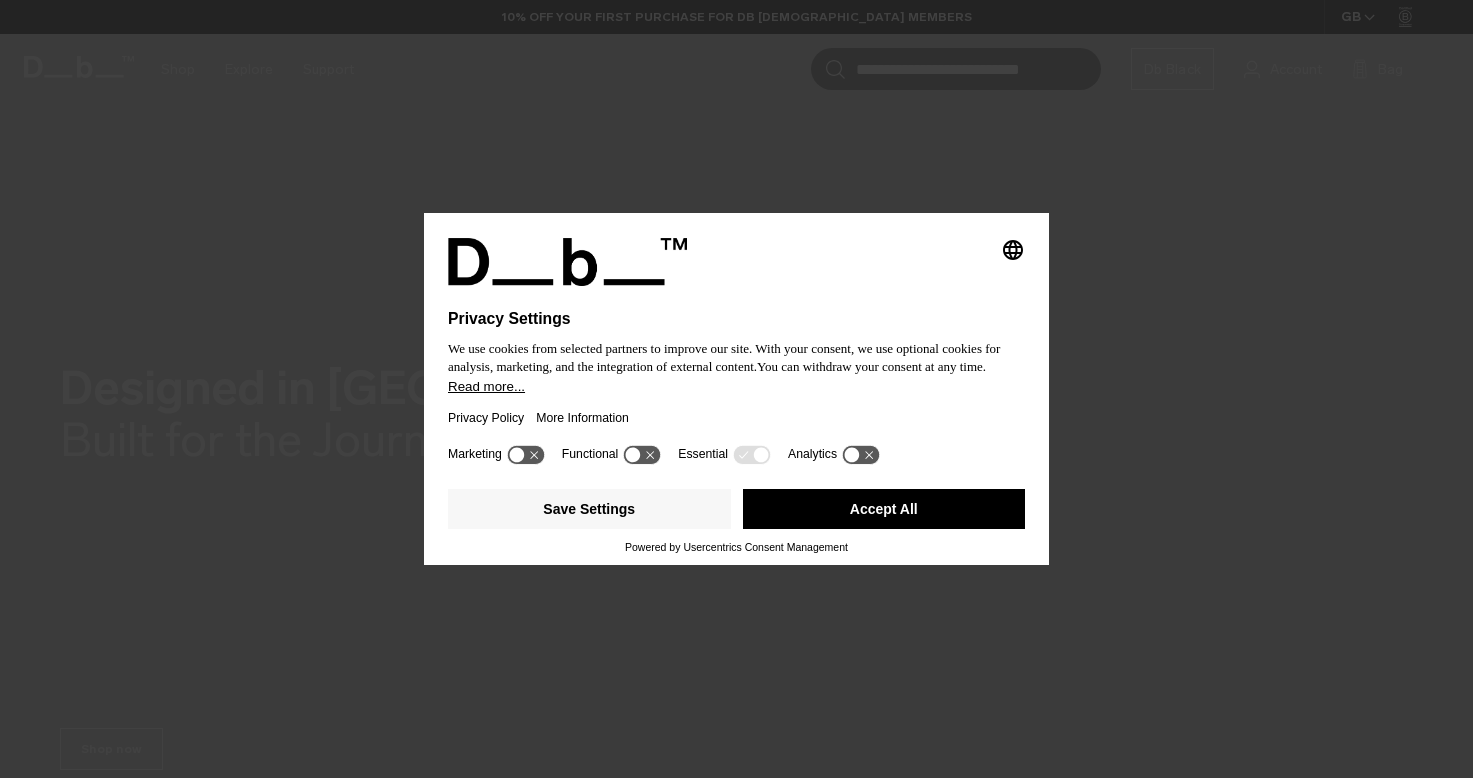 scroll, scrollTop: 0, scrollLeft: 0, axis: both 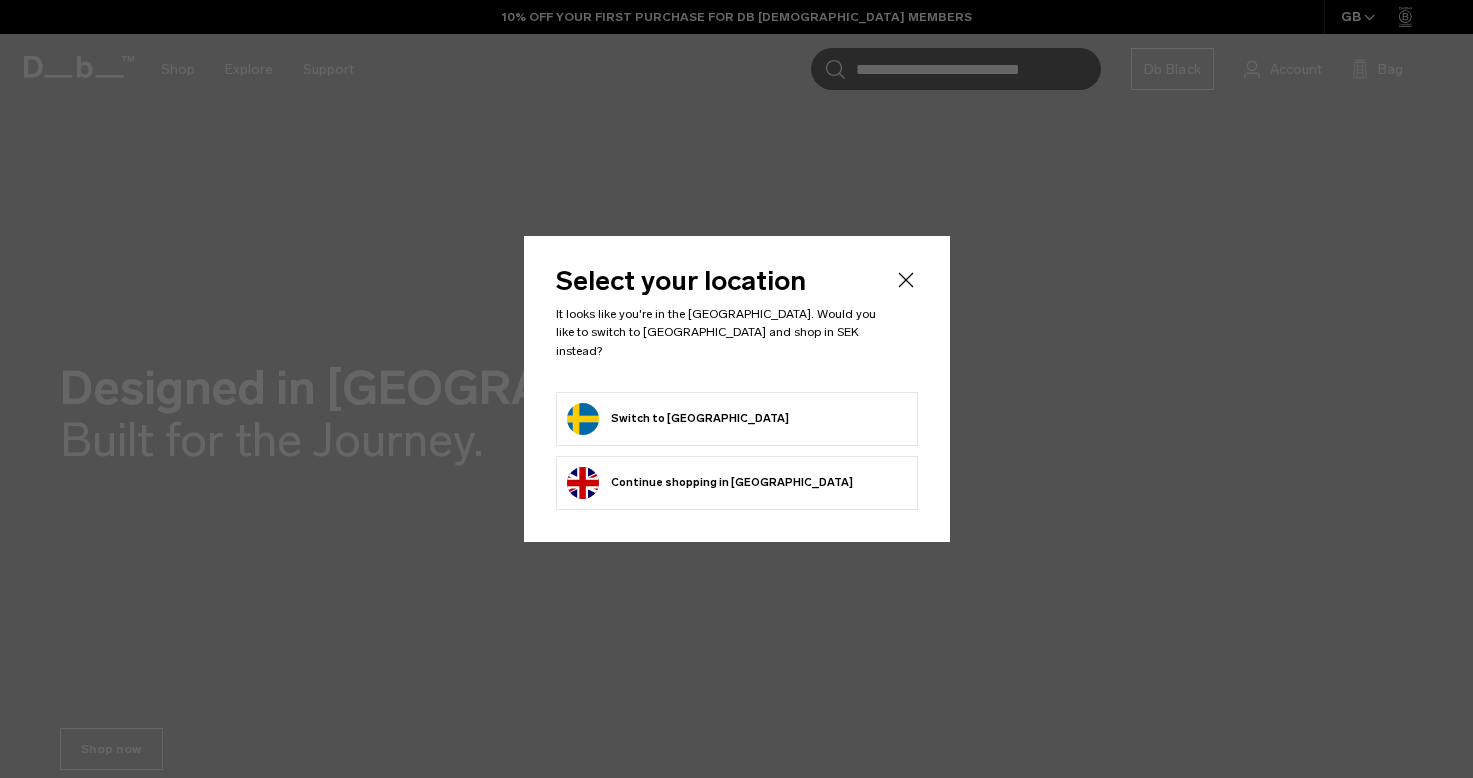 click on "Switch to Sweden" at bounding box center (678, 419) 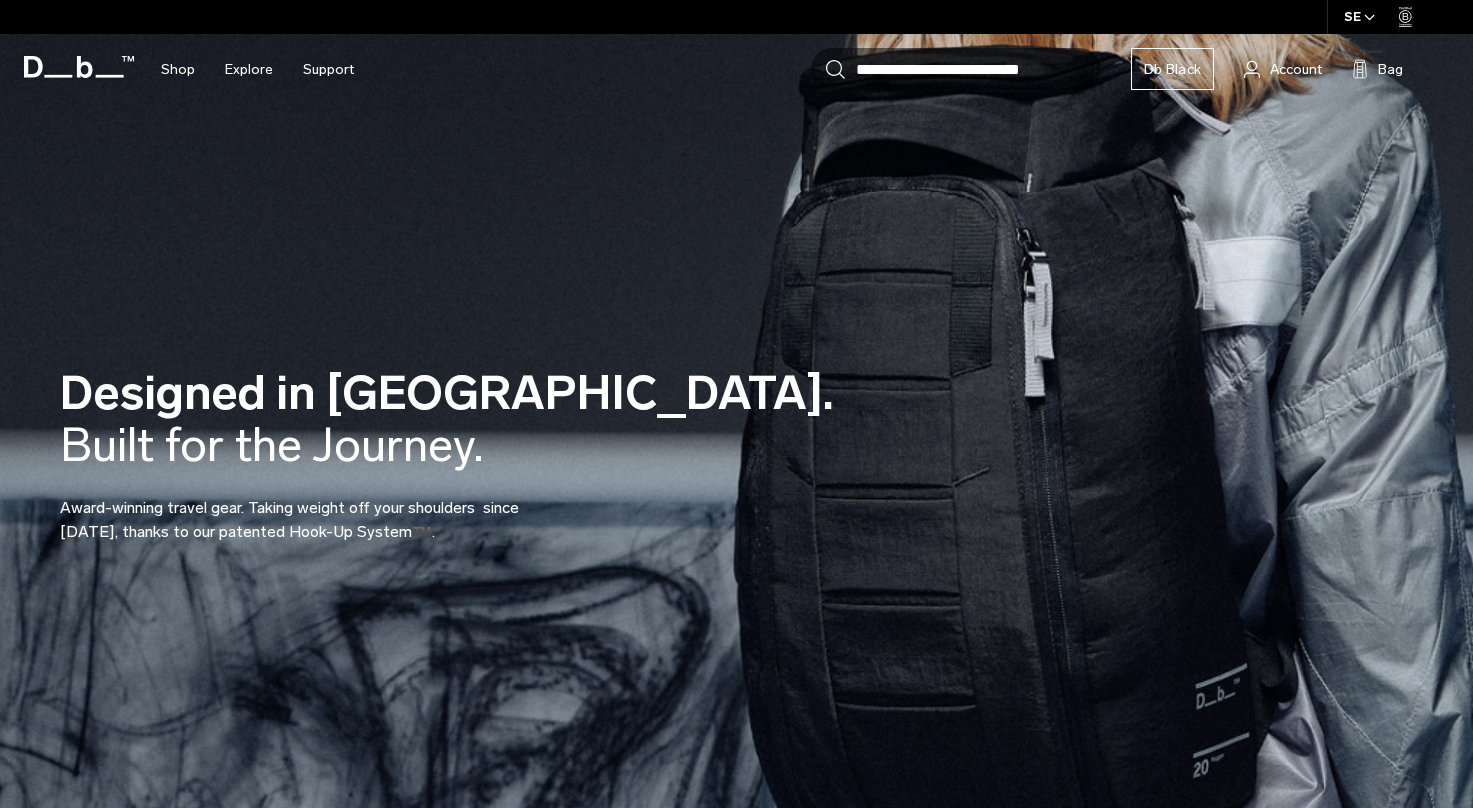 scroll, scrollTop: 0, scrollLeft: 0, axis: both 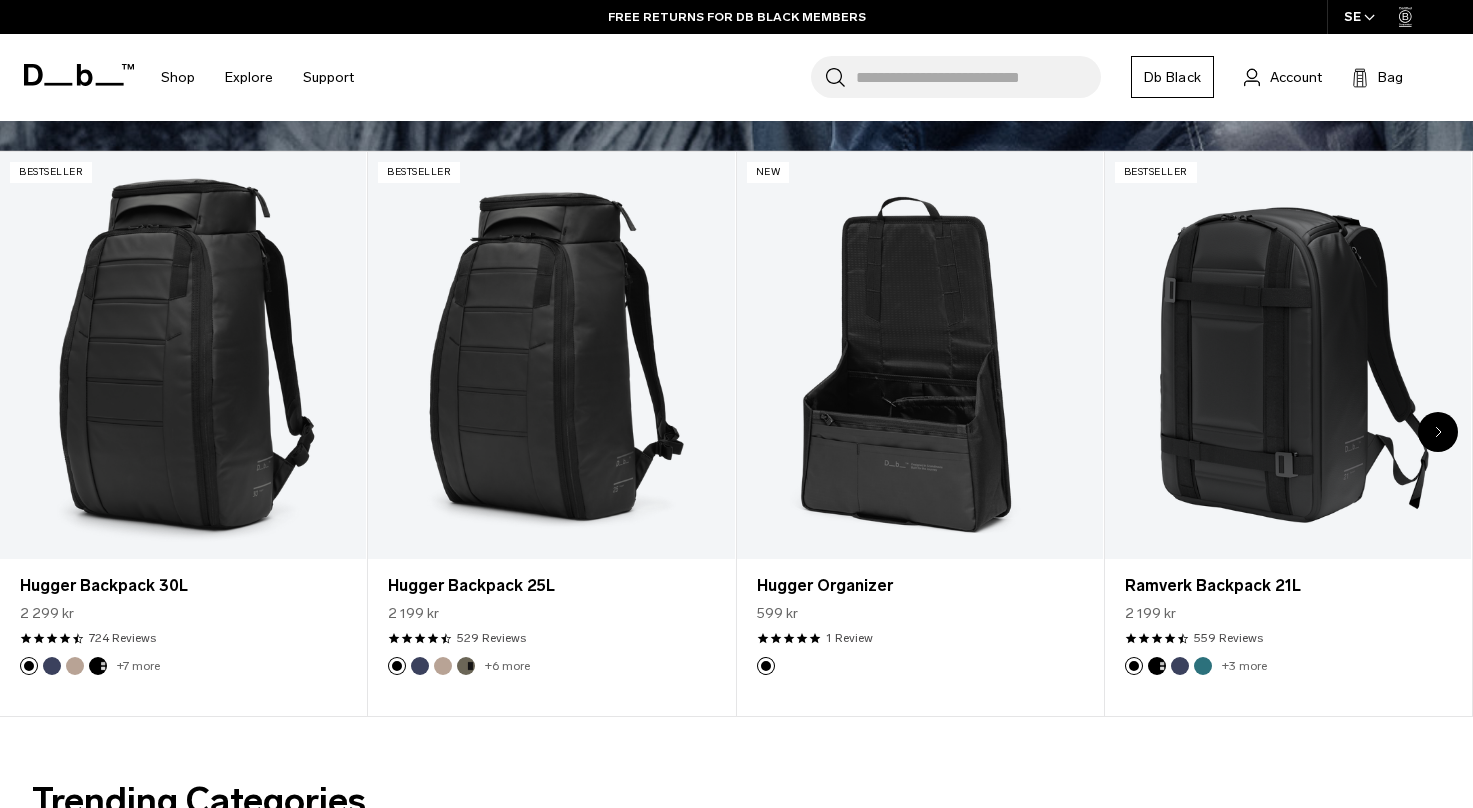 click at bounding box center (1438, 432) 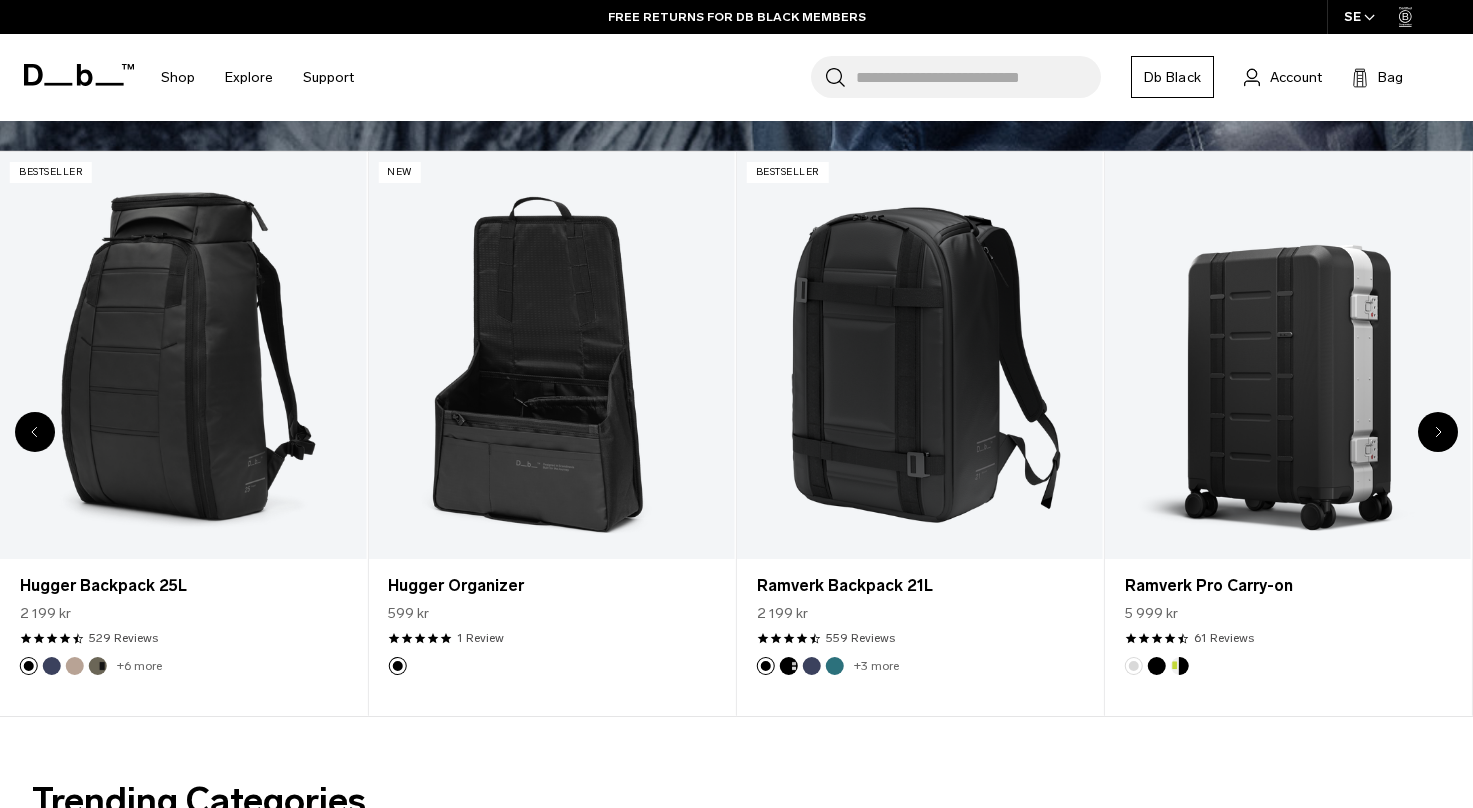 click at bounding box center (1438, 432) 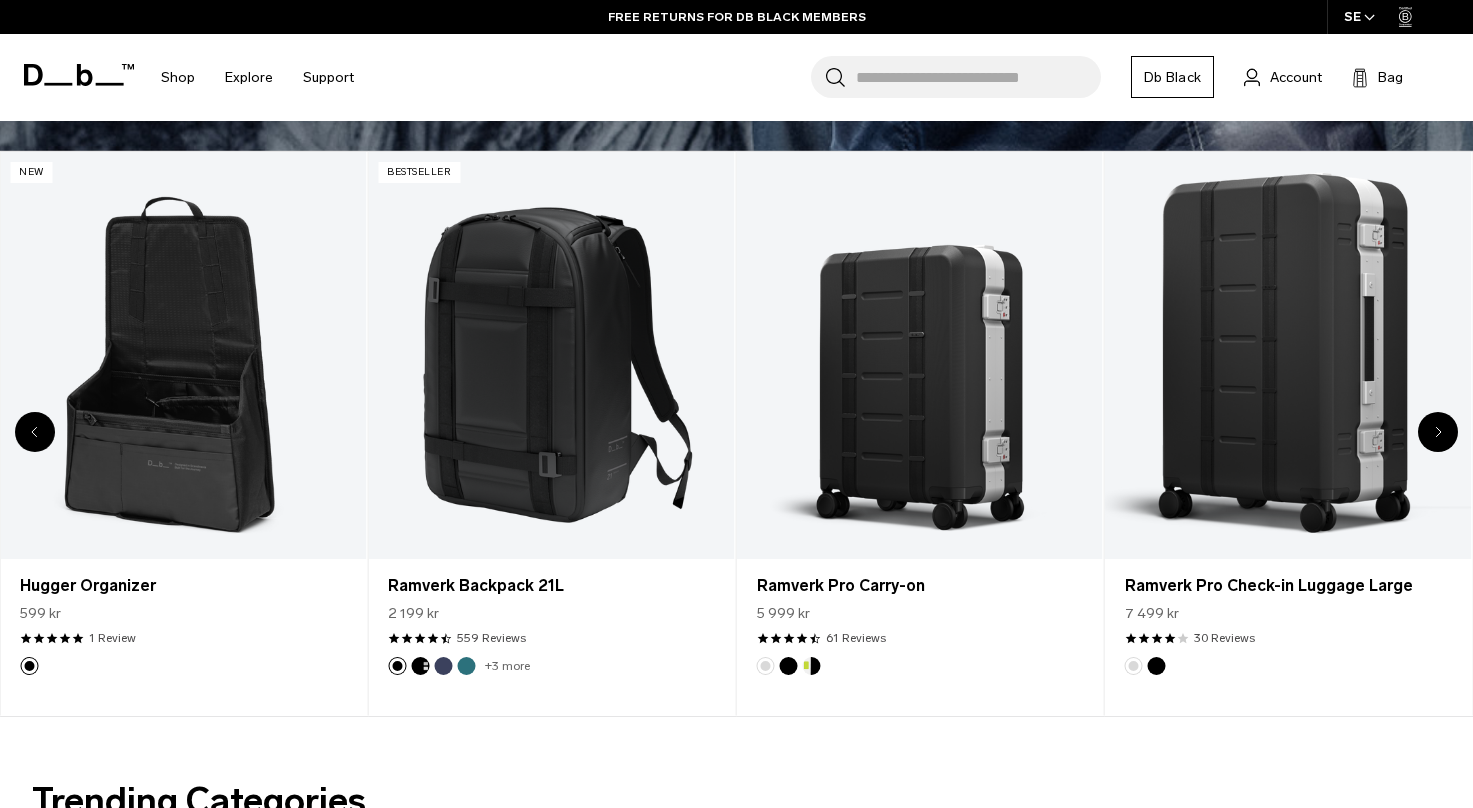 click at bounding box center (1438, 432) 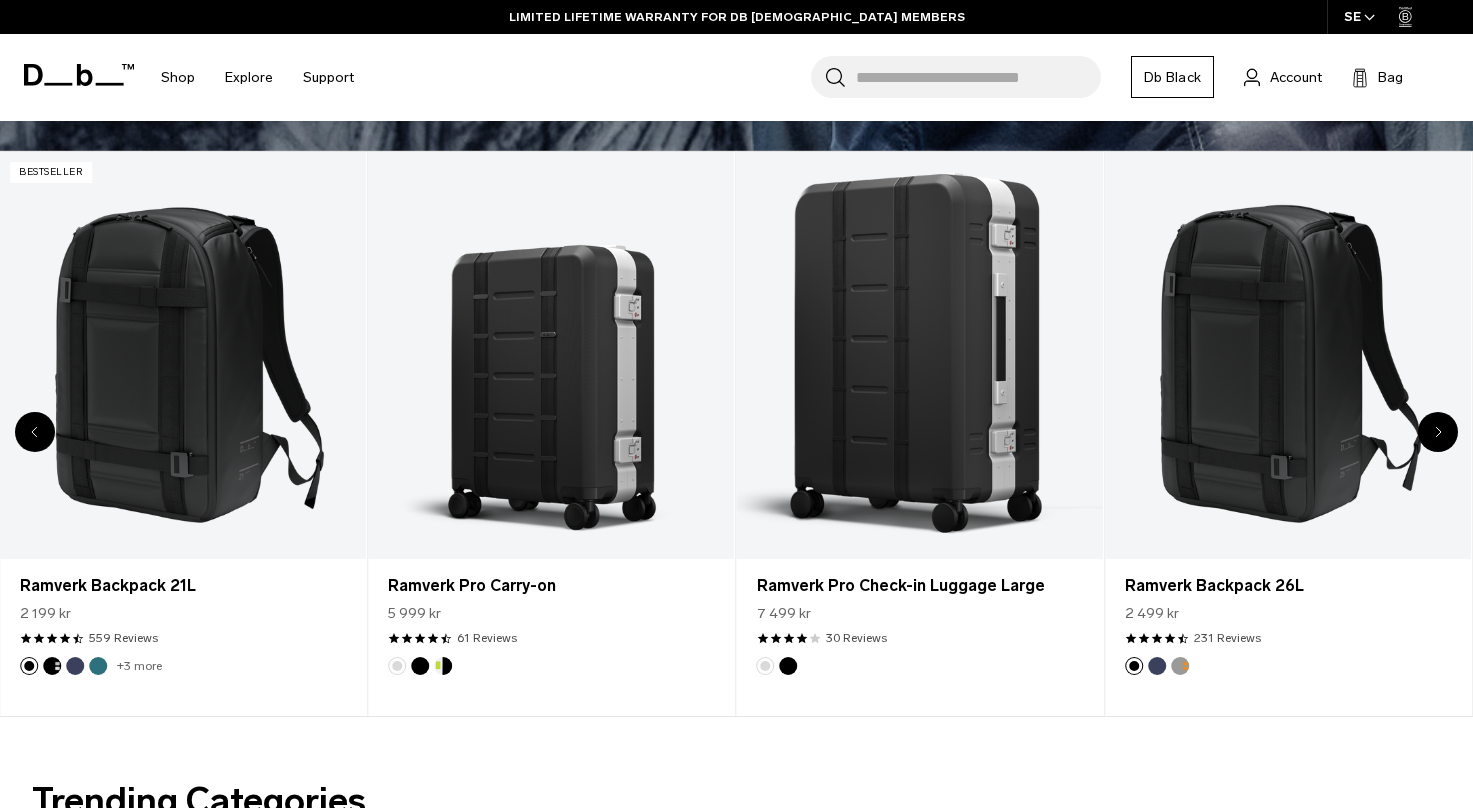 click at bounding box center [1438, 432] 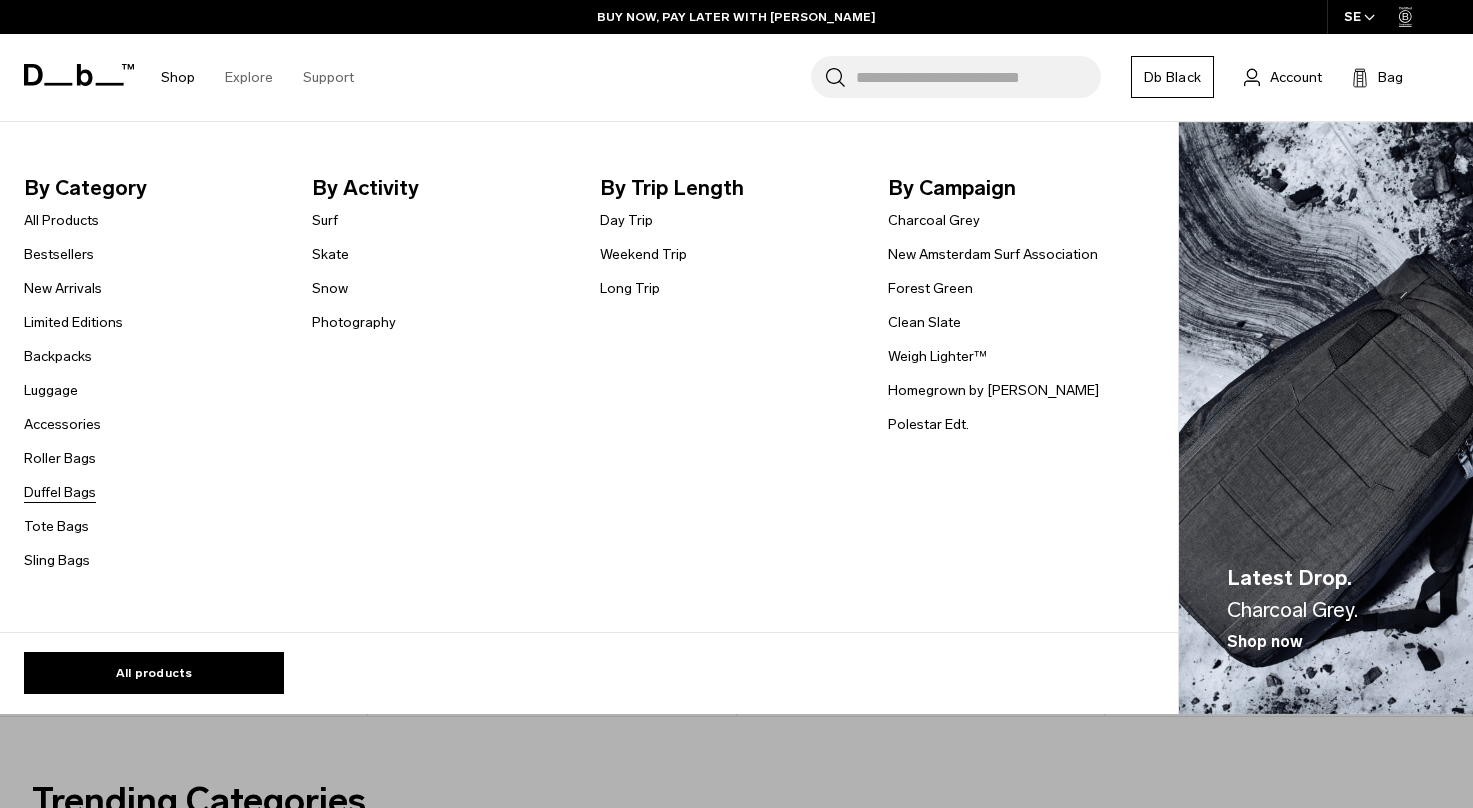 click on "Duffel Bags" at bounding box center (60, 492) 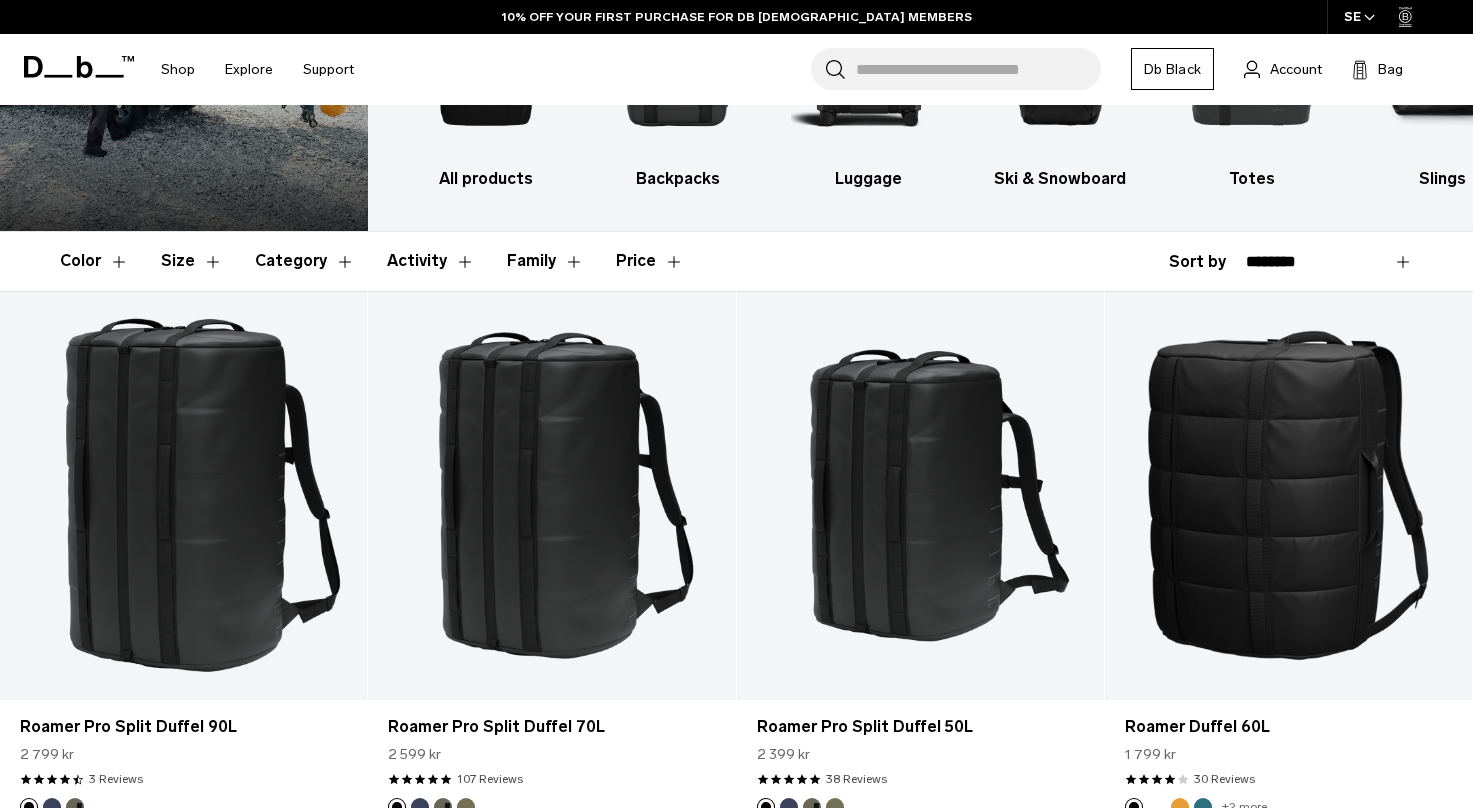 scroll, scrollTop: 0, scrollLeft: 0, axis: both 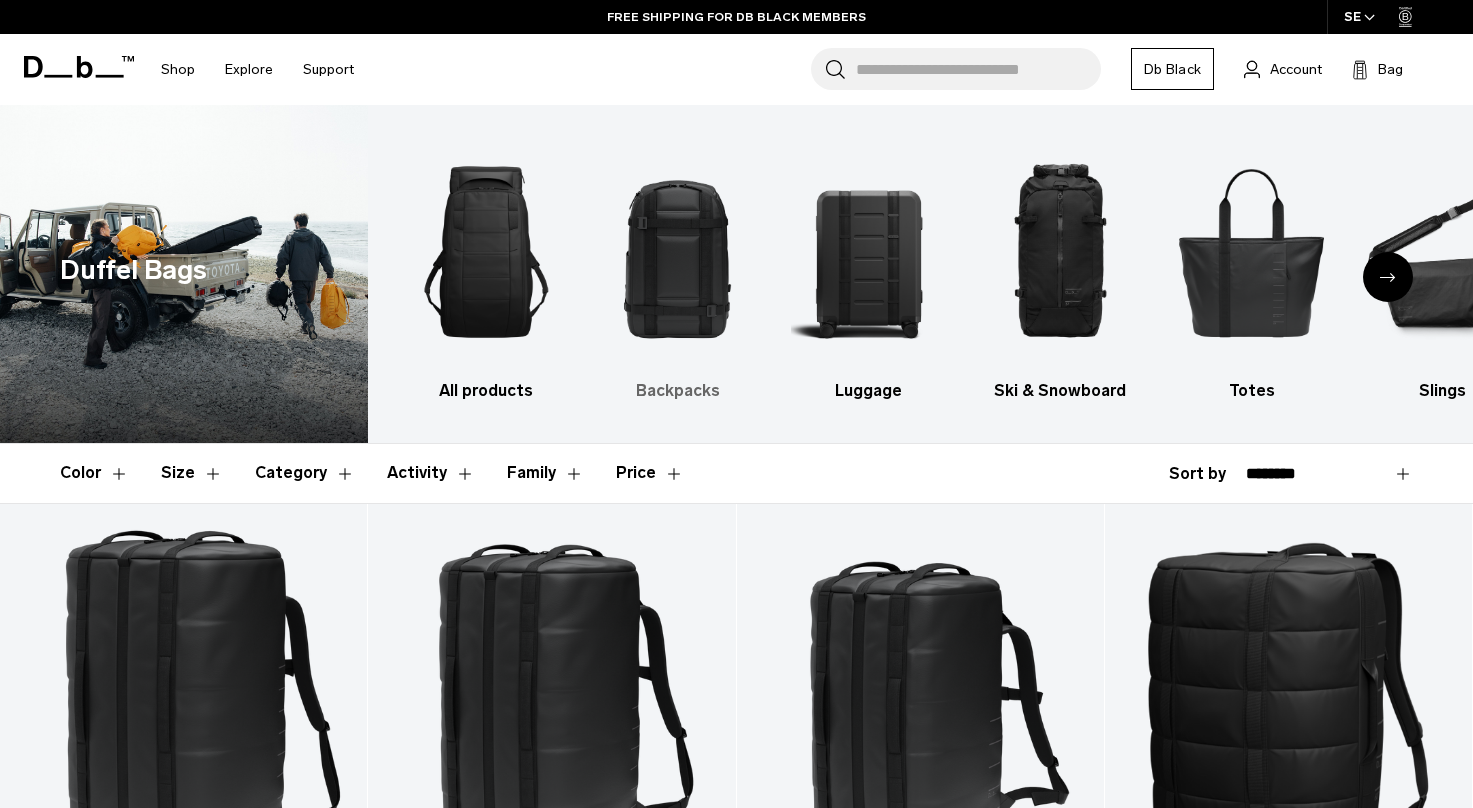 click at bounding box center [678, 252] 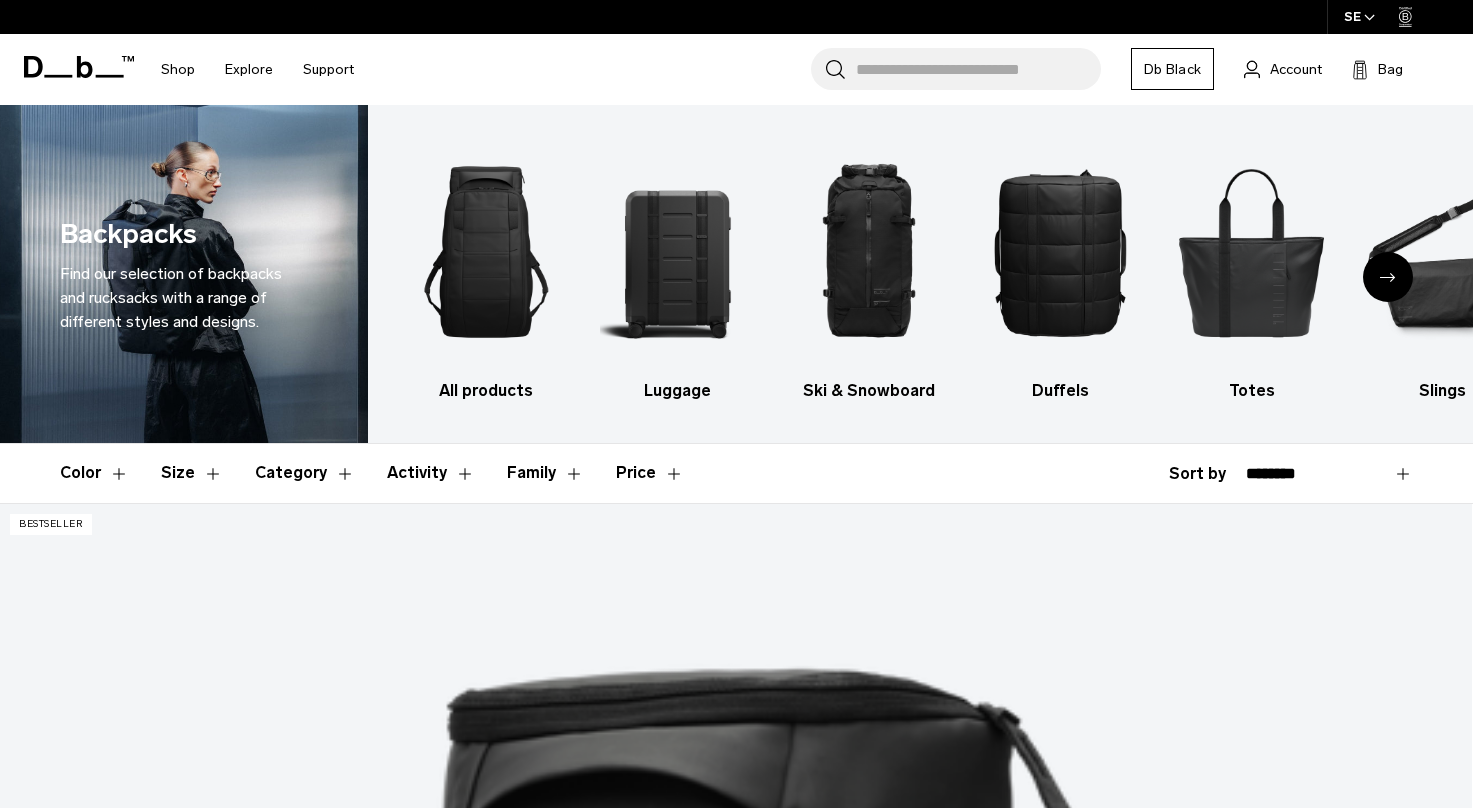 scroll, scrollTop: 0, scrollLeft: 0, axis: both 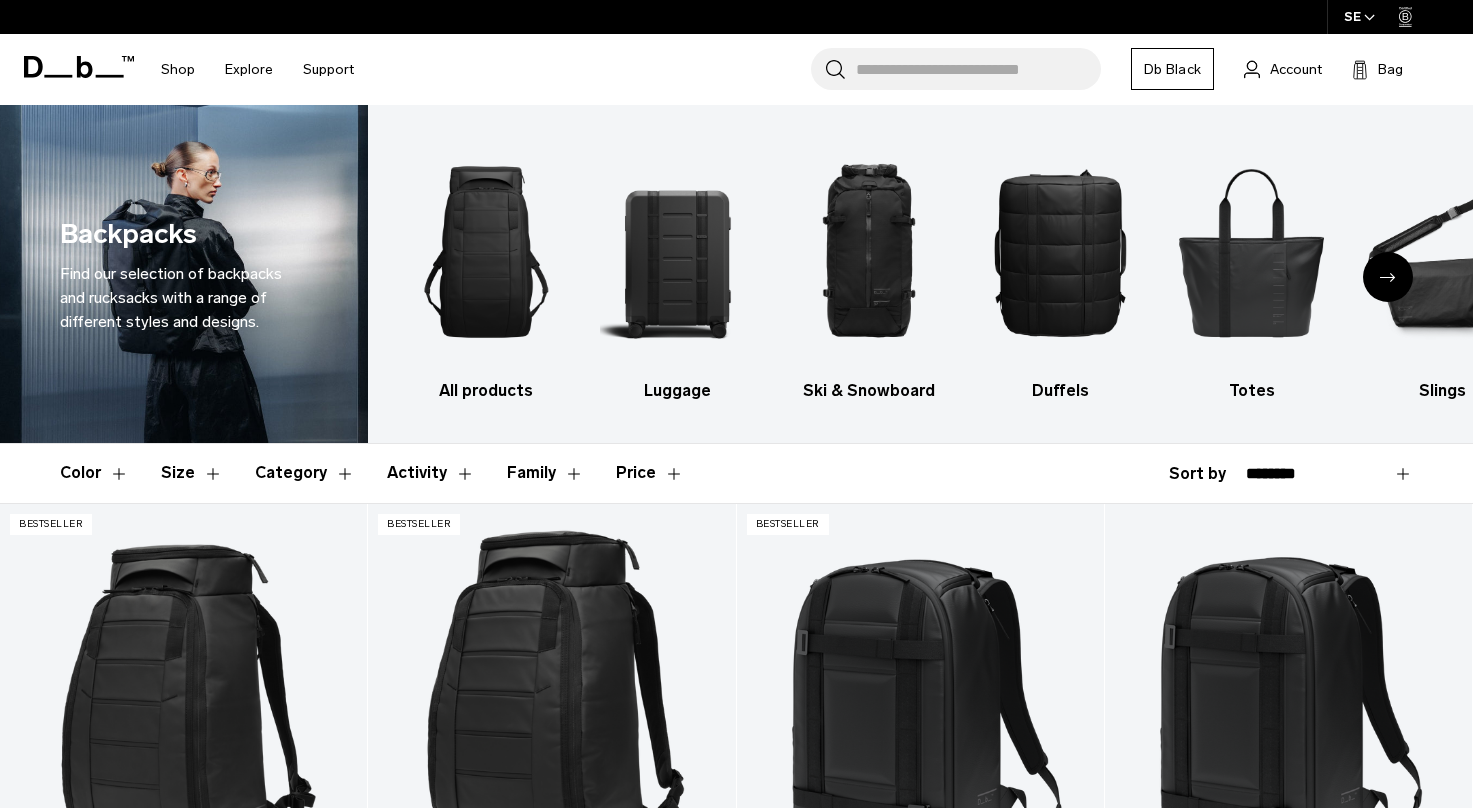 click on "Activity" at bounding box center (431, 473) 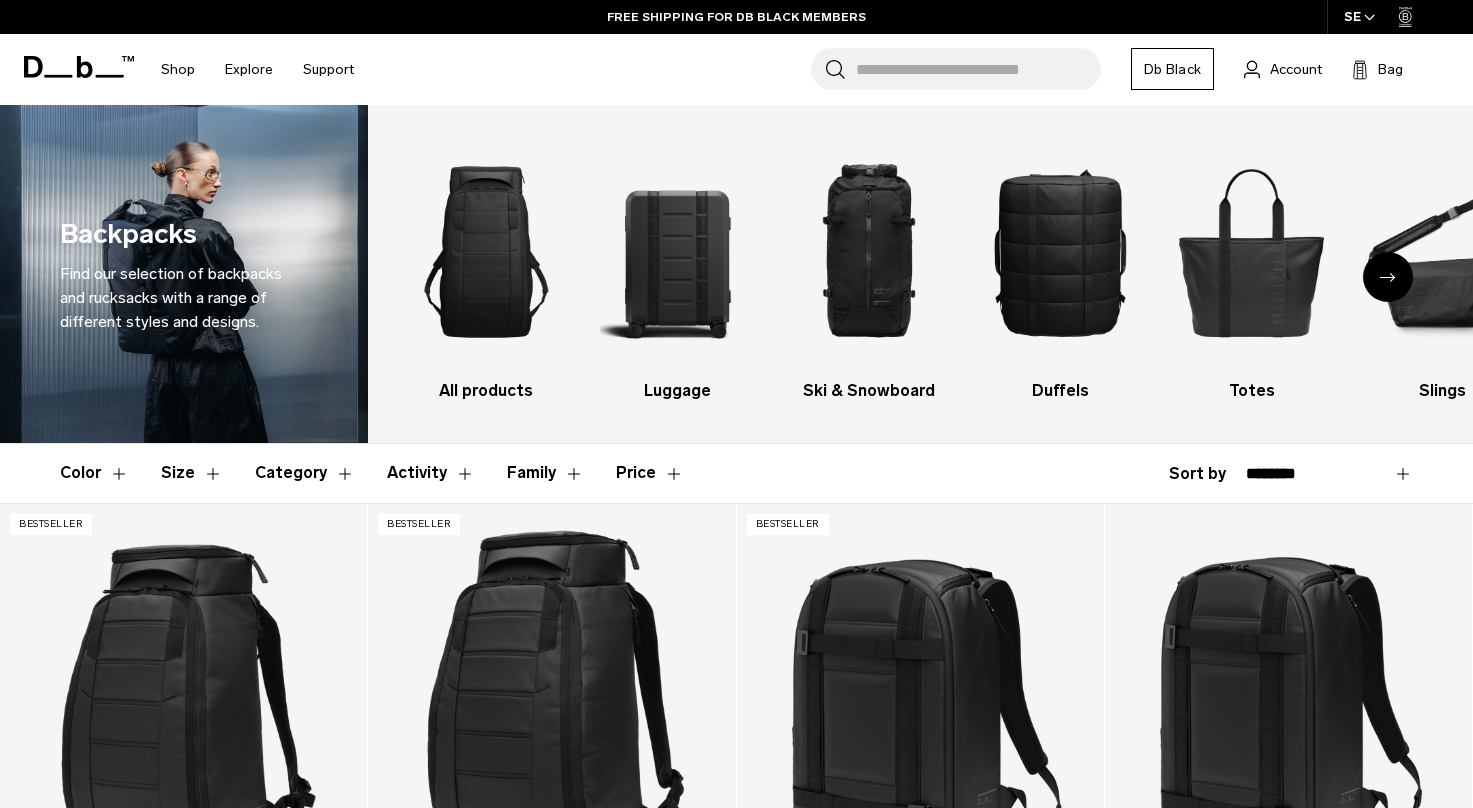 scroll, scrollTop: 0, scrollLeft: 0, axis: both 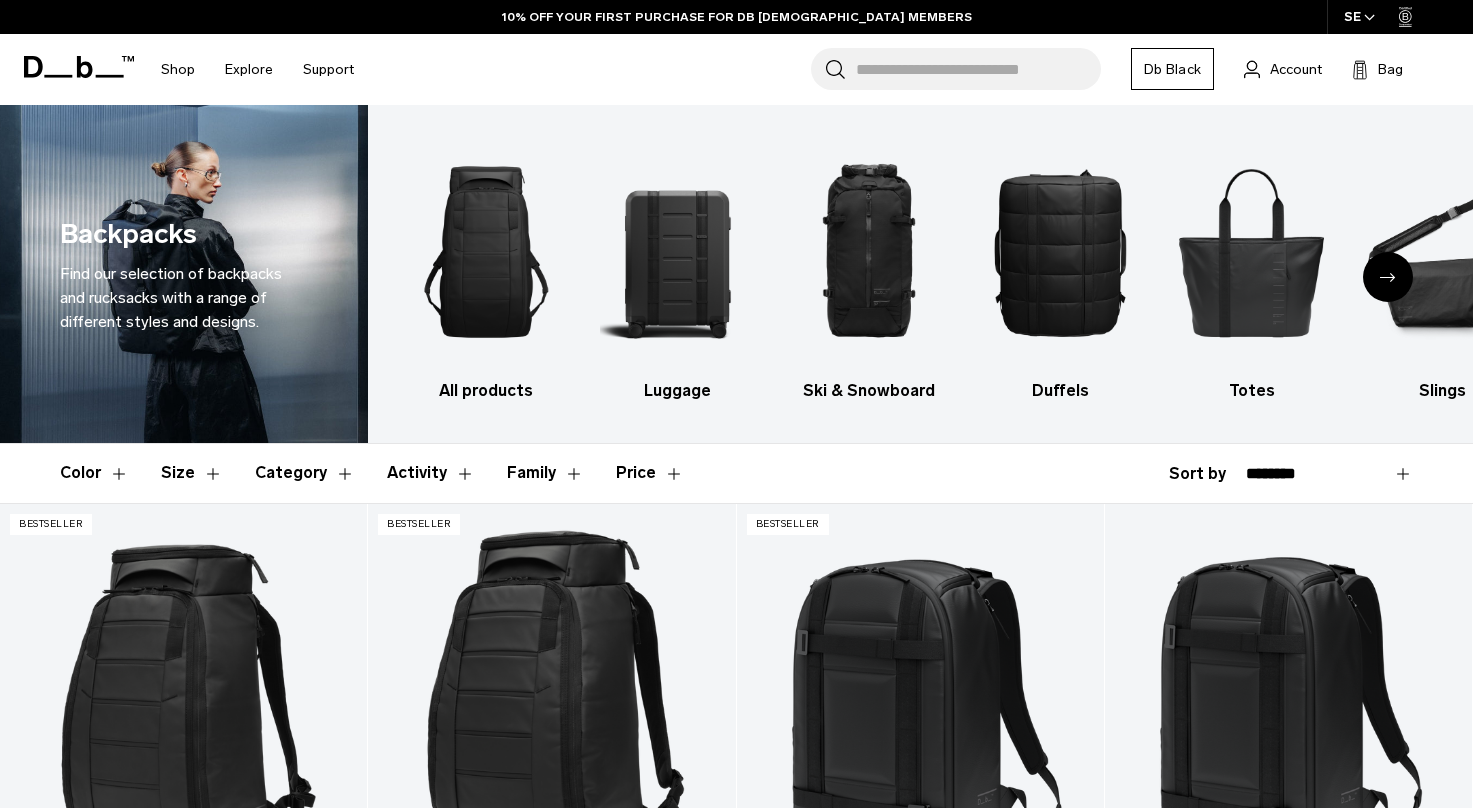 click on "Category" at bounding box center [305, 473] 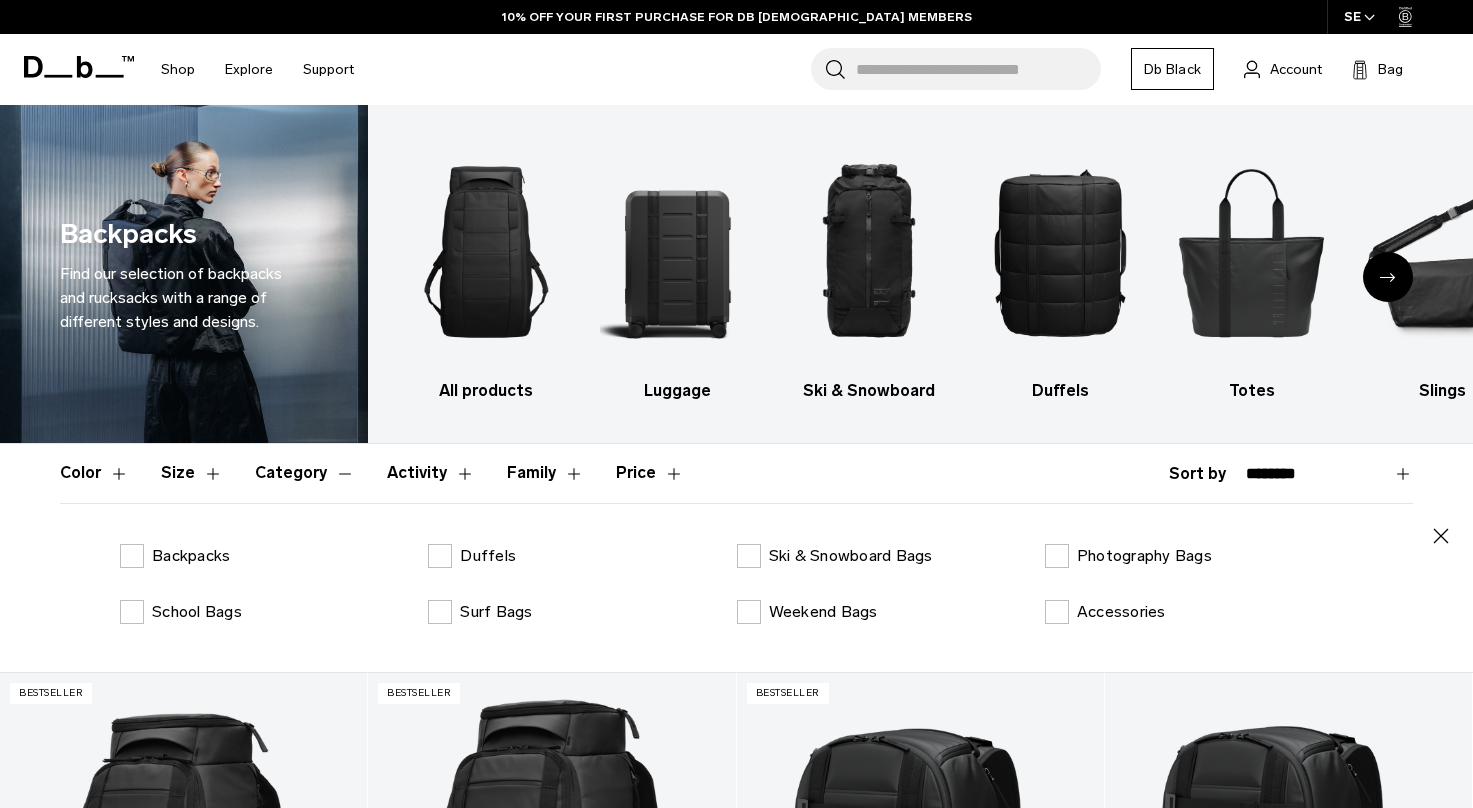 click on "Category" at bounding box center (305, 473) 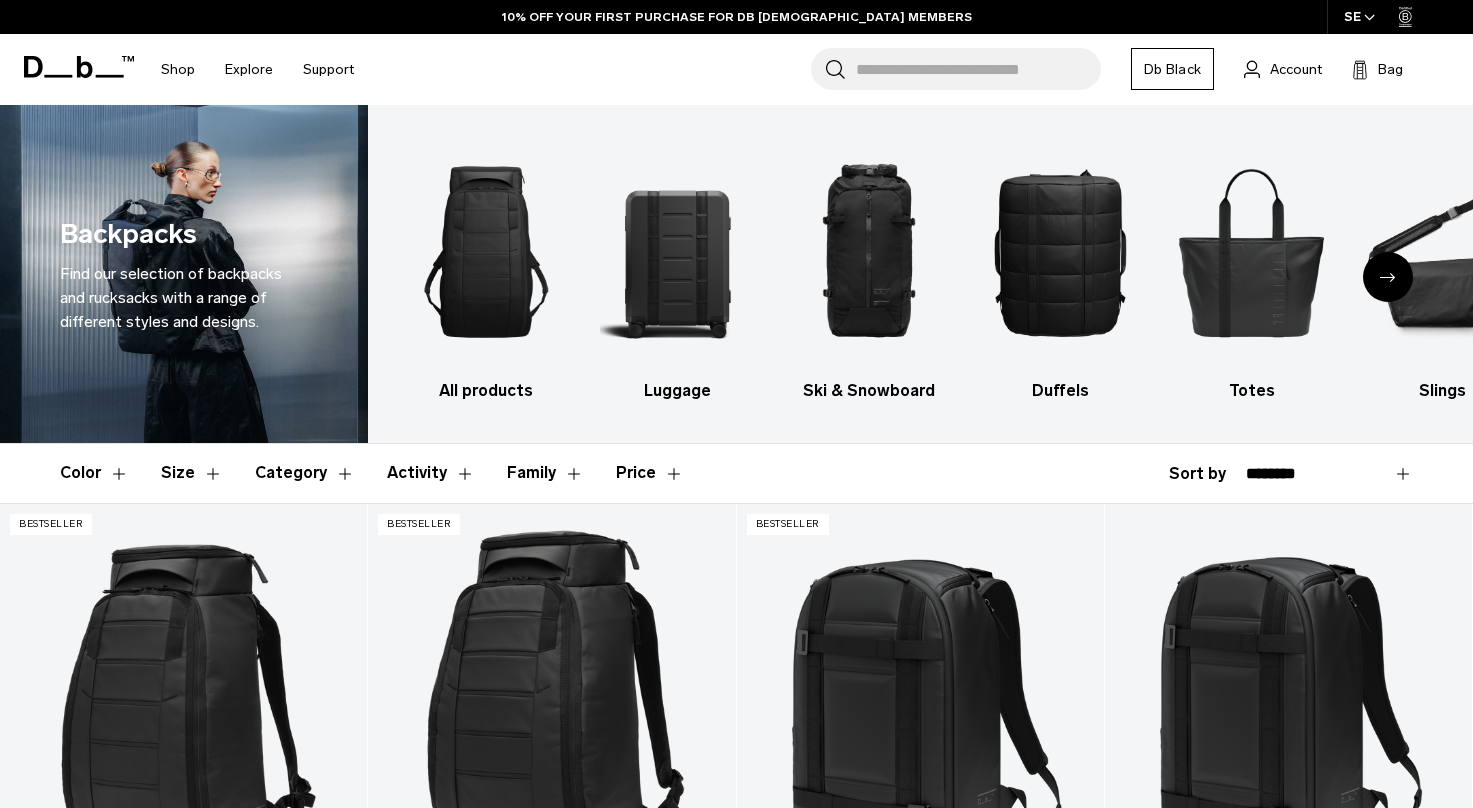click on "Activity" at bounding box center (431, 473) 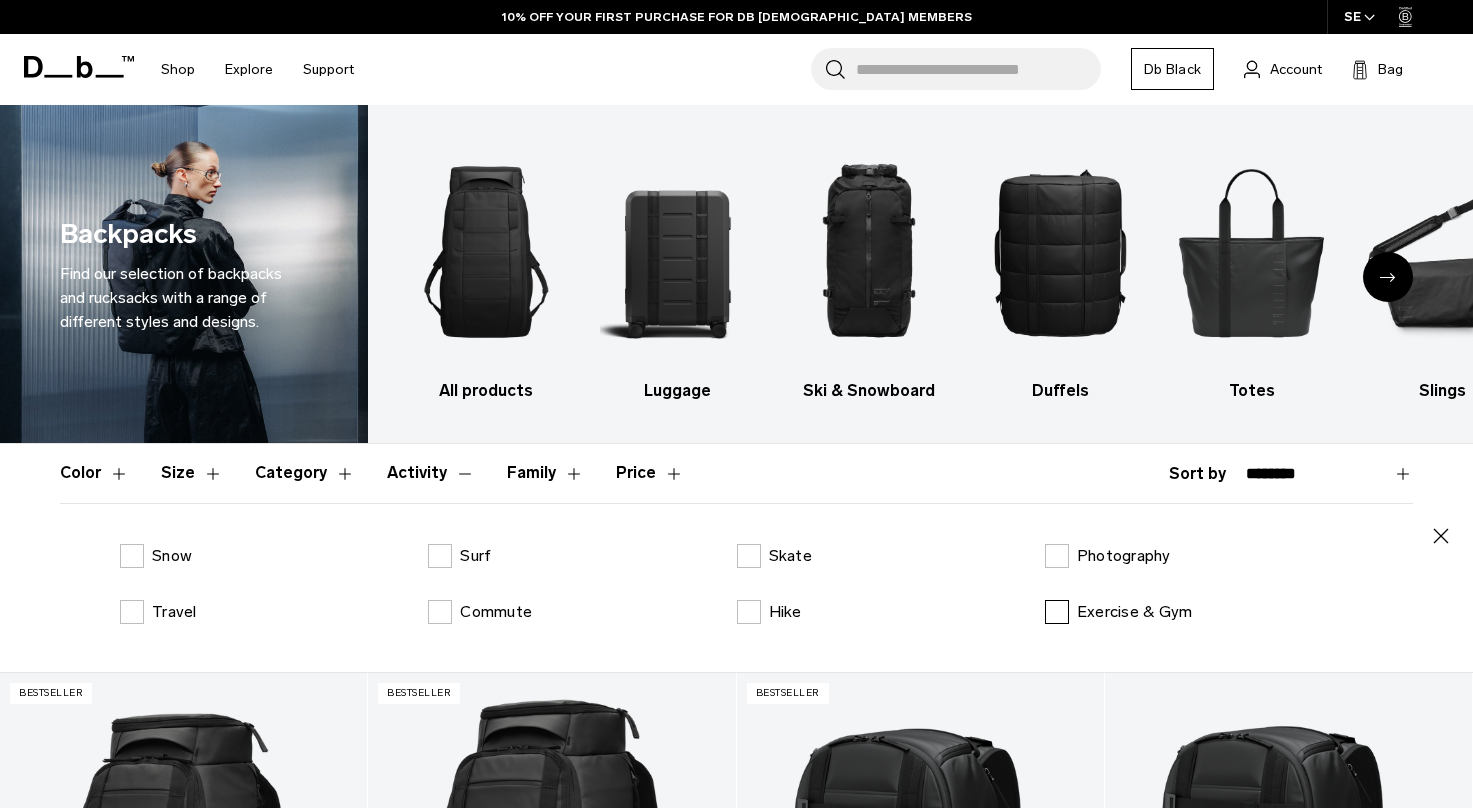click on "Exercise & Gym" at bounding box center [1119, 612] 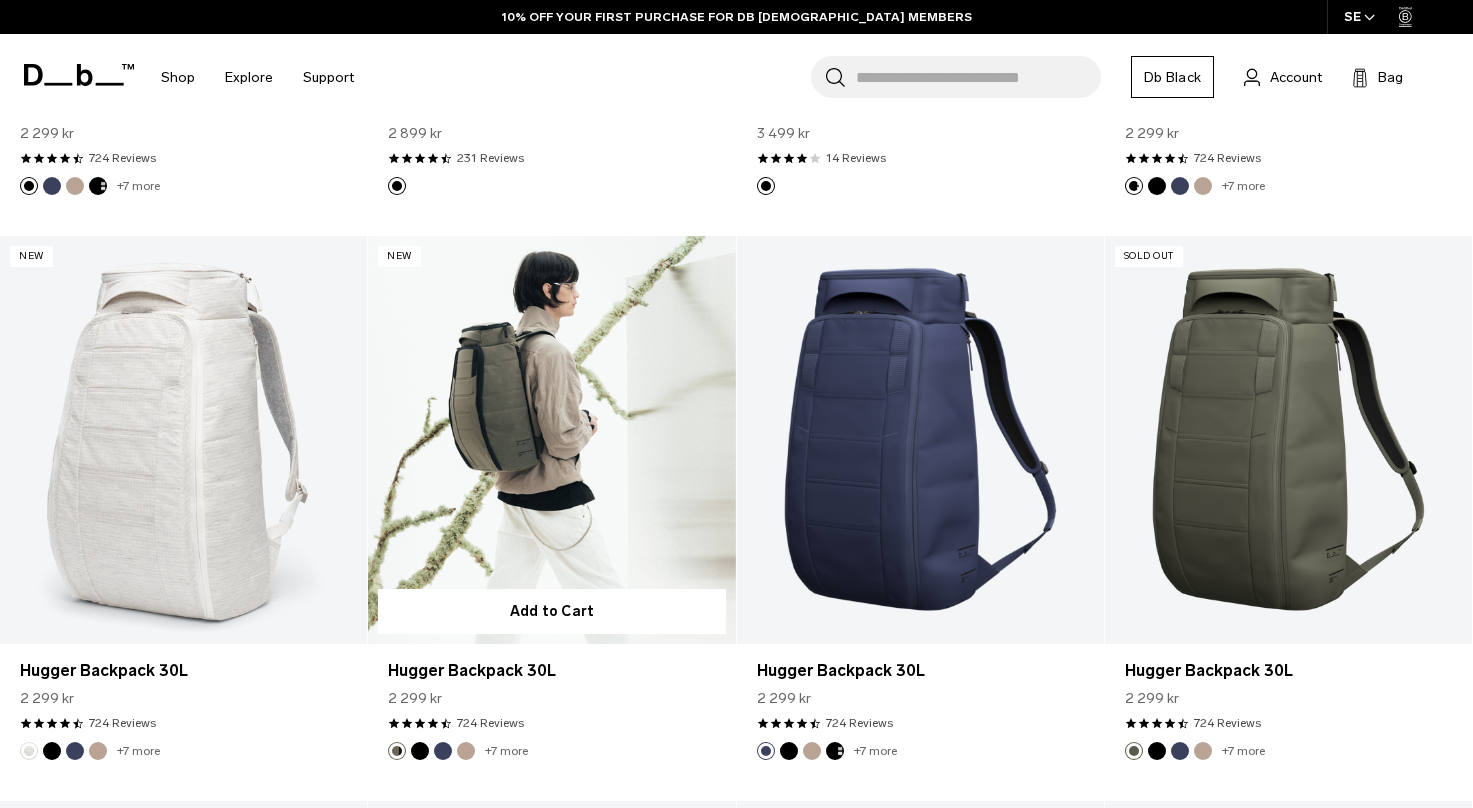 scroll, scrollTop: 1096, scrollLeft: 0, axis: vertical 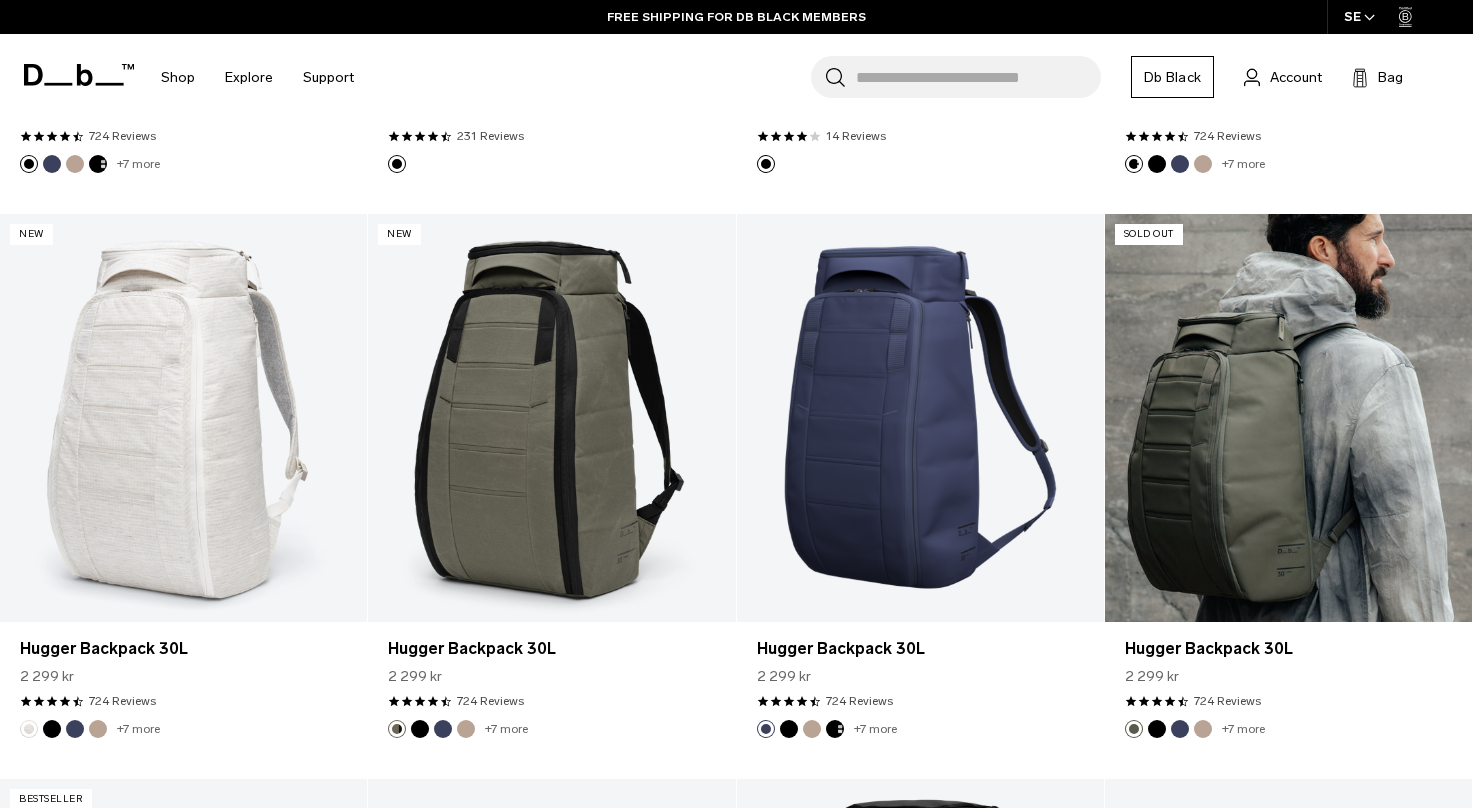 click at bounding box center (1288, 418) 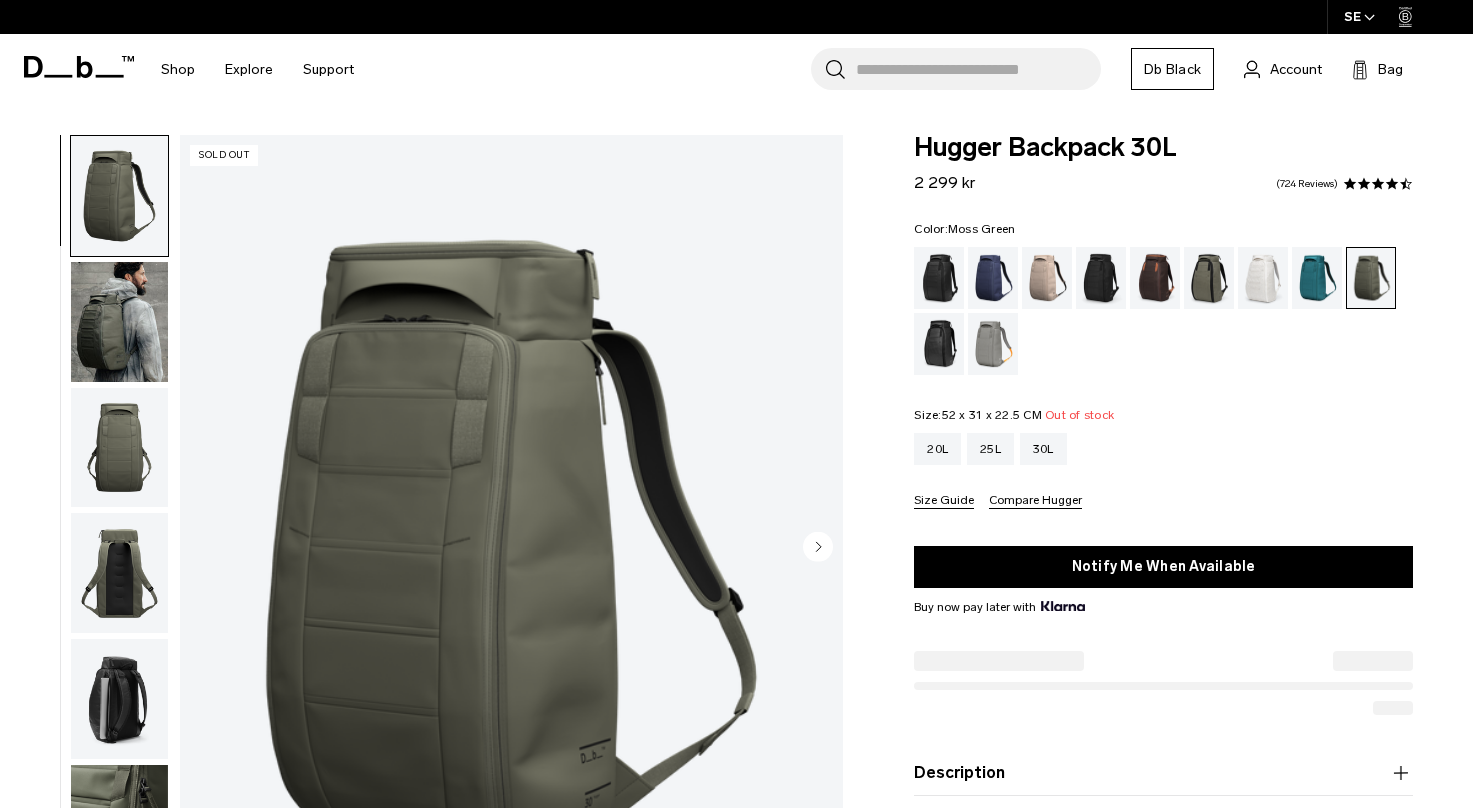 scroll, scrollTop: 0, scrollLeft: 0, axis: both 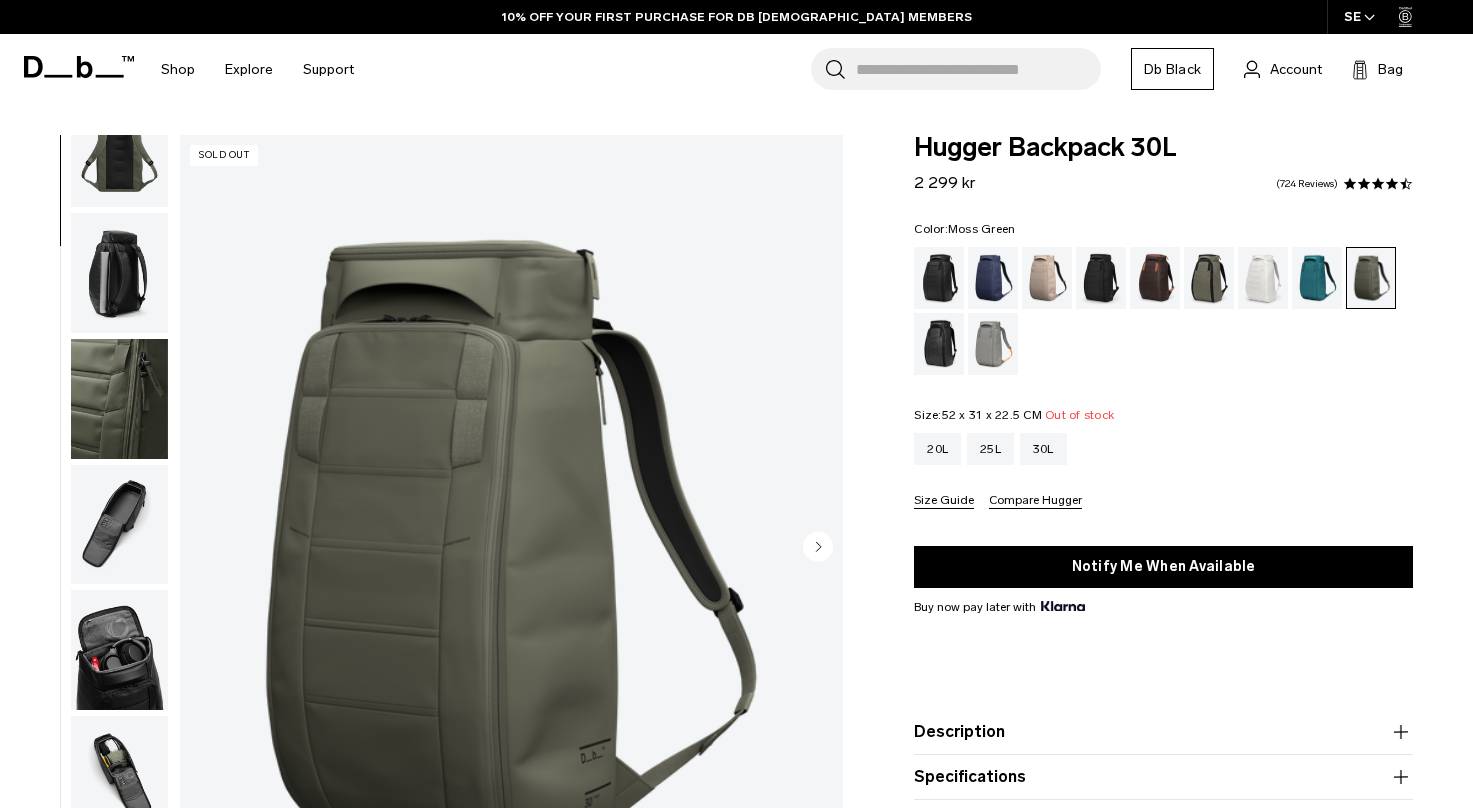 click at bounding box center [119, 525] 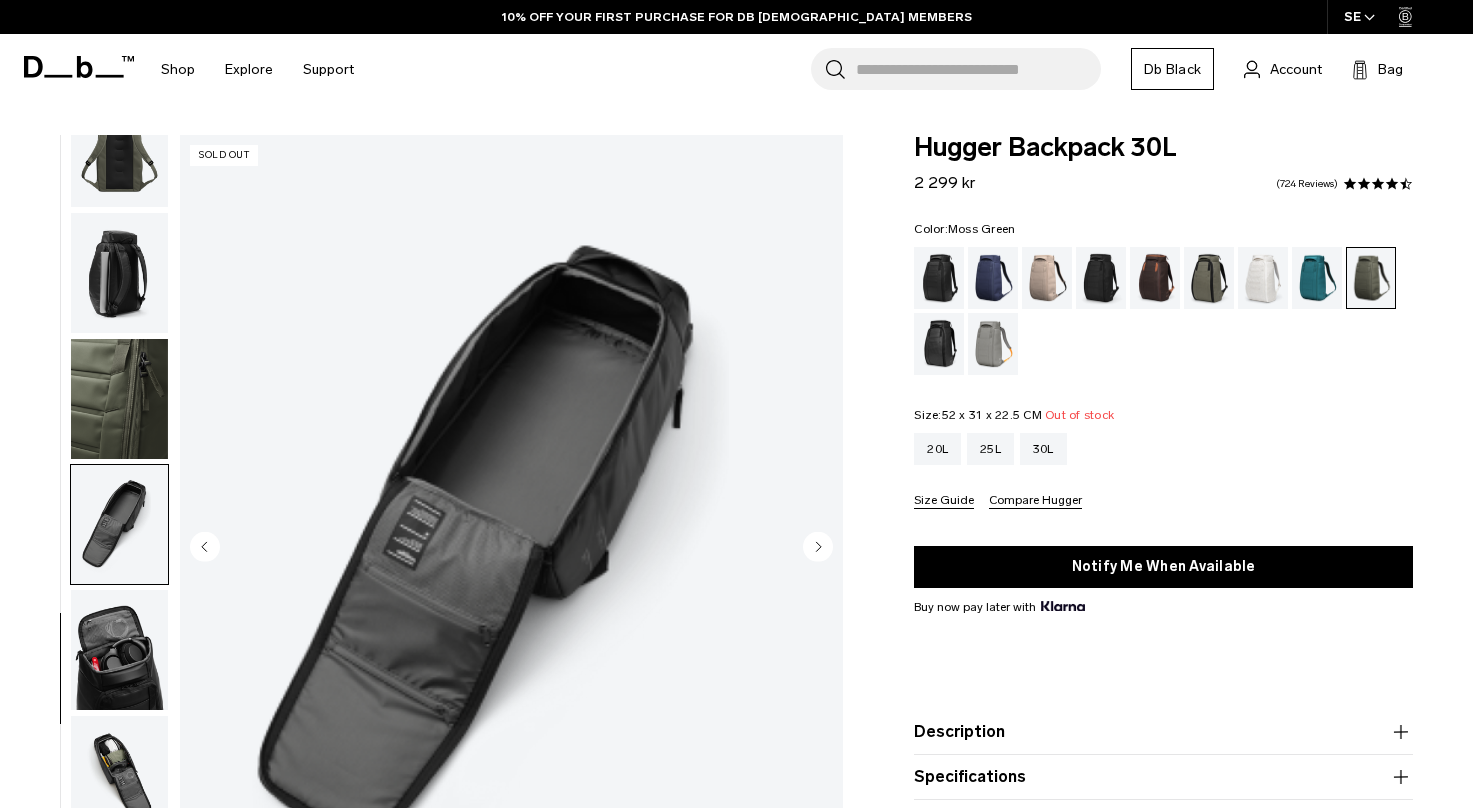 scroll, scrollTop: 441, scrollLeft: 0, axis: vertical 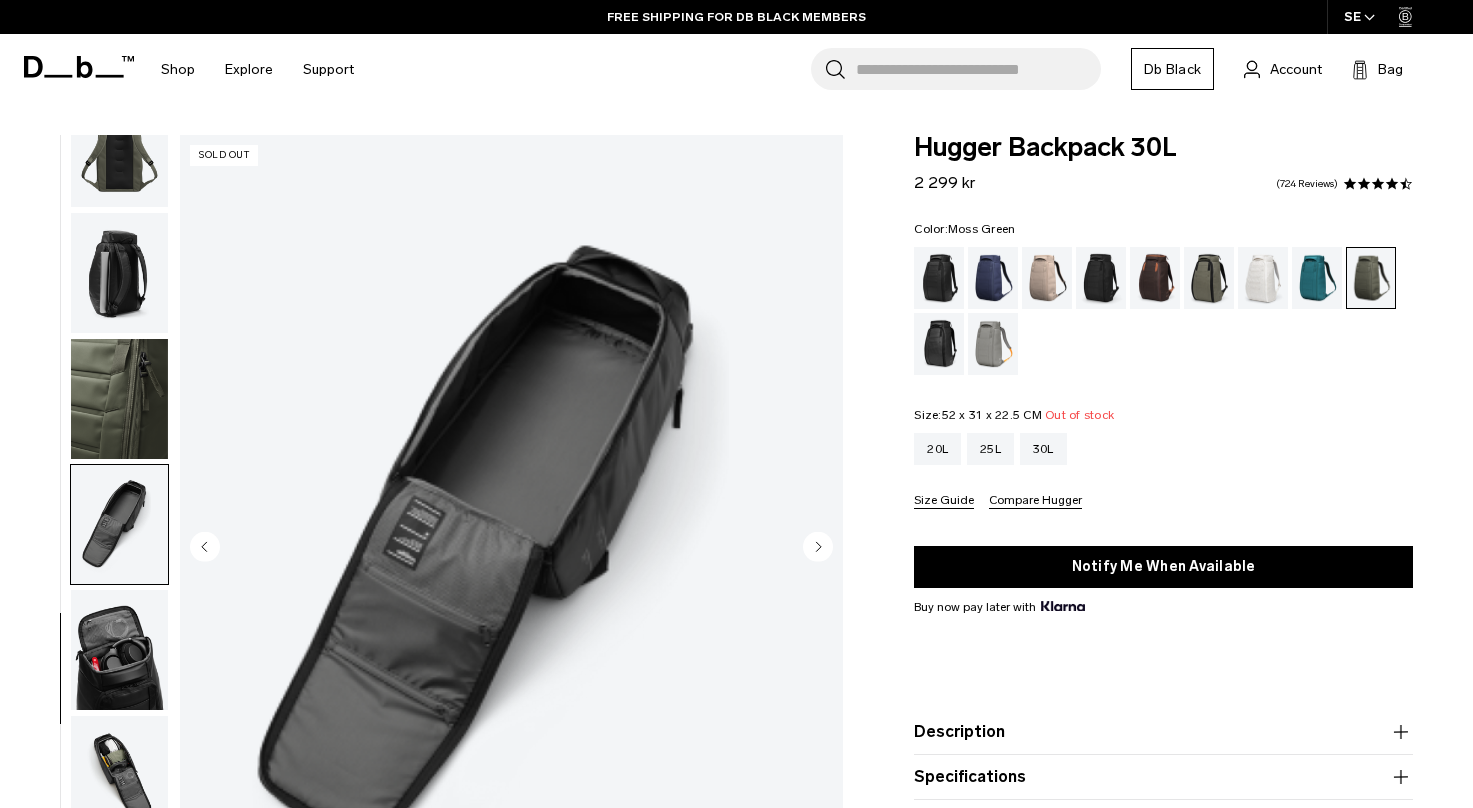 click at bounding box center [119, 650] 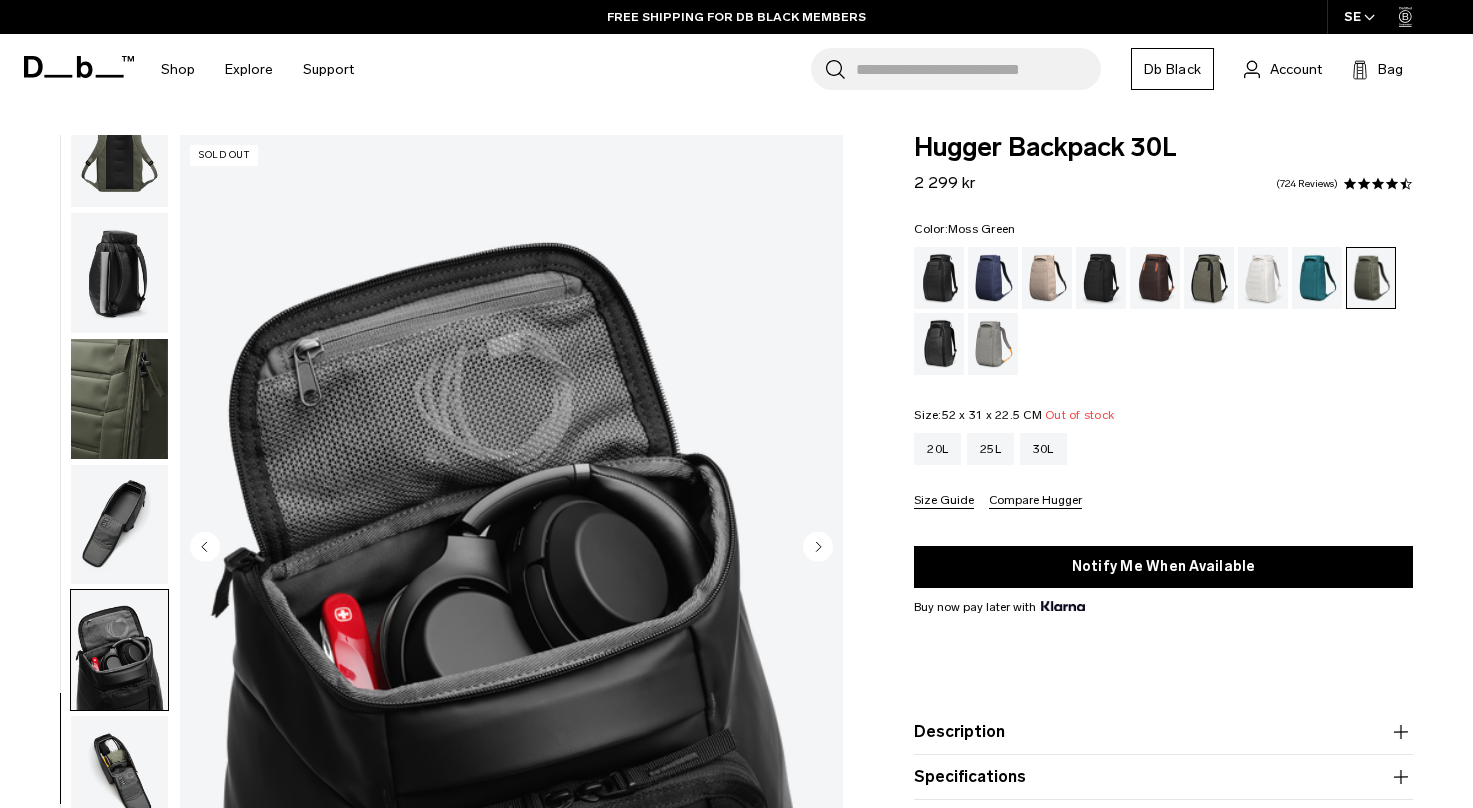 click at bounding box center (119, 525) 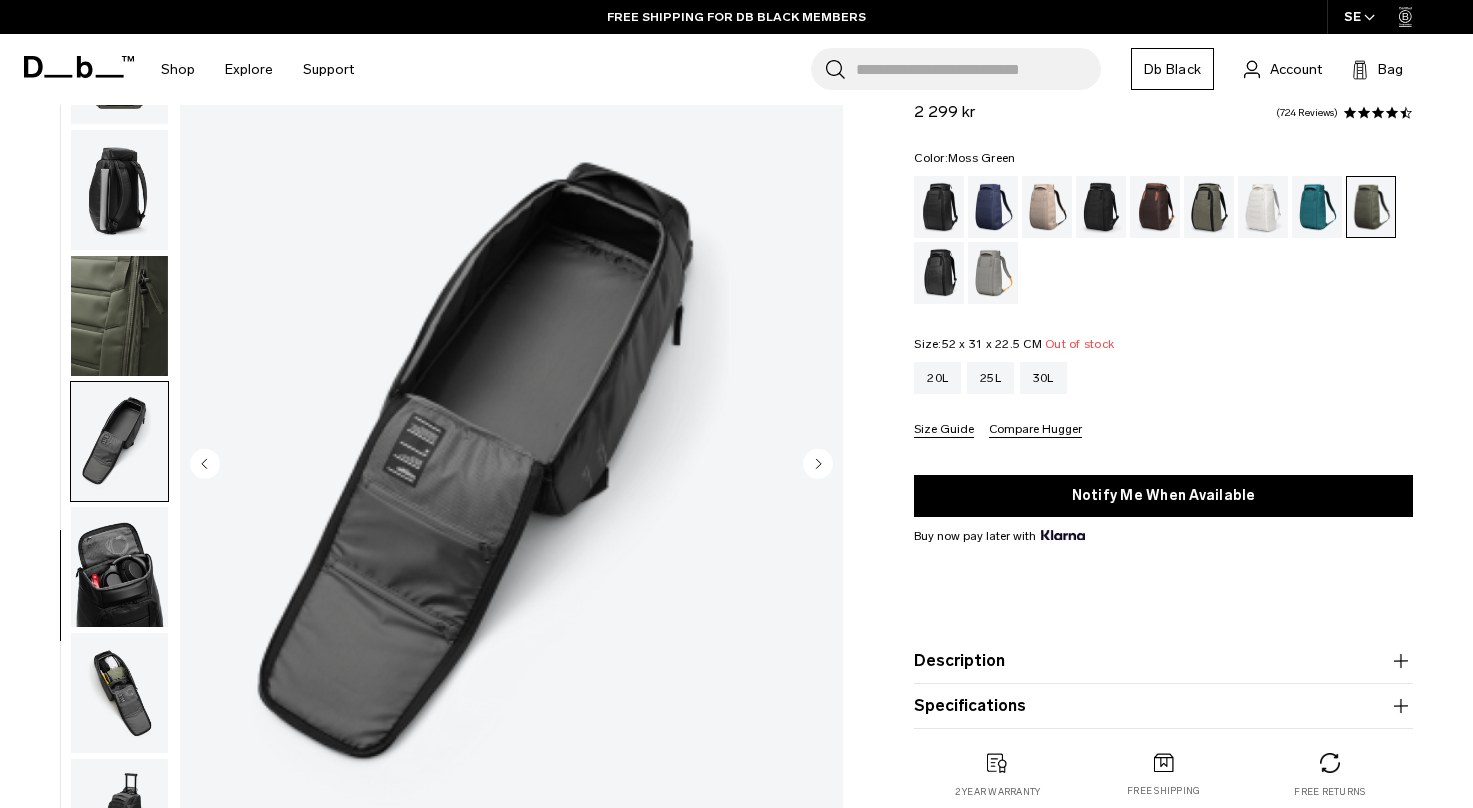scroll, scrollTop: 211, scrollLeft: 0, axis: vertical 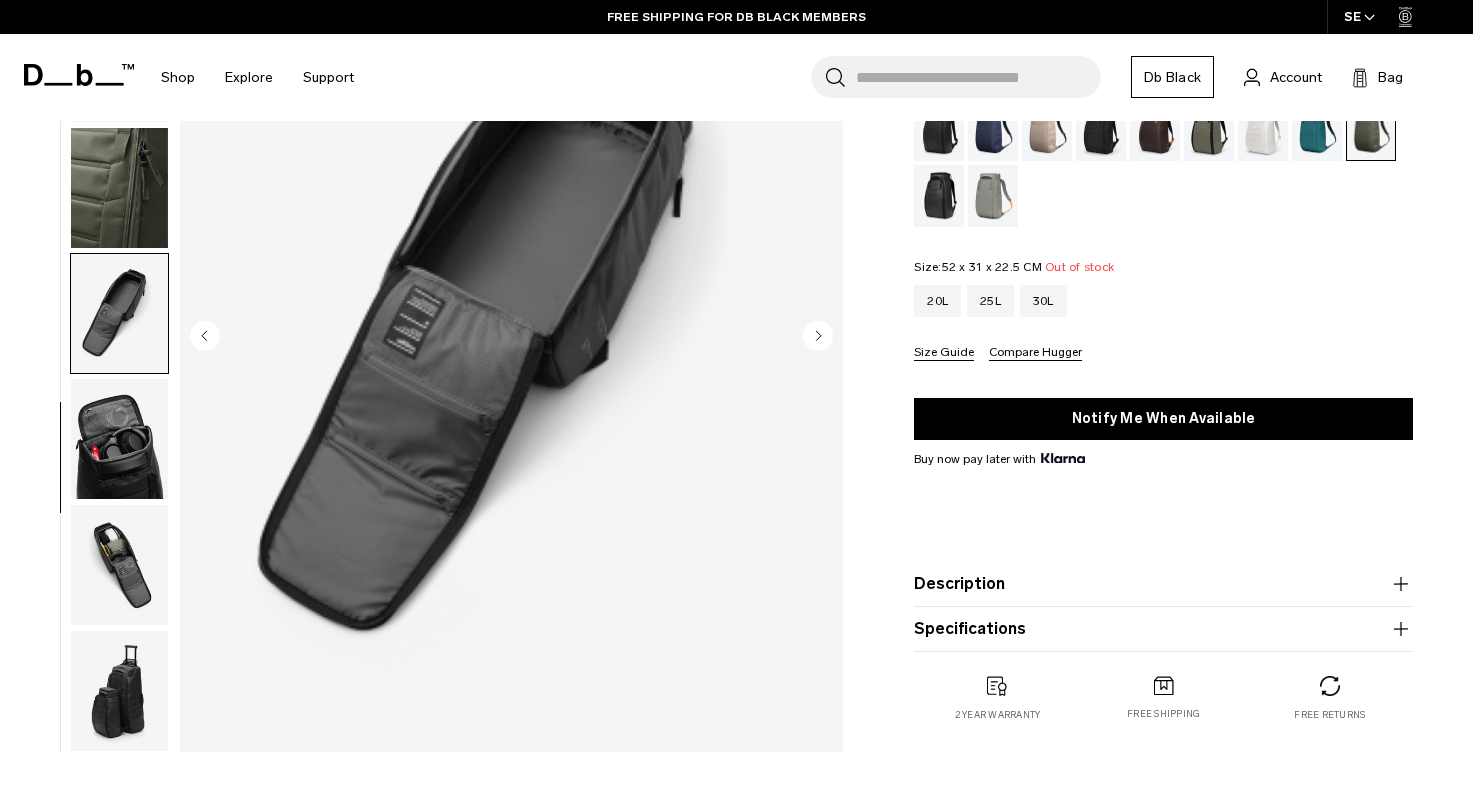 click at bounding box center [119, 565] 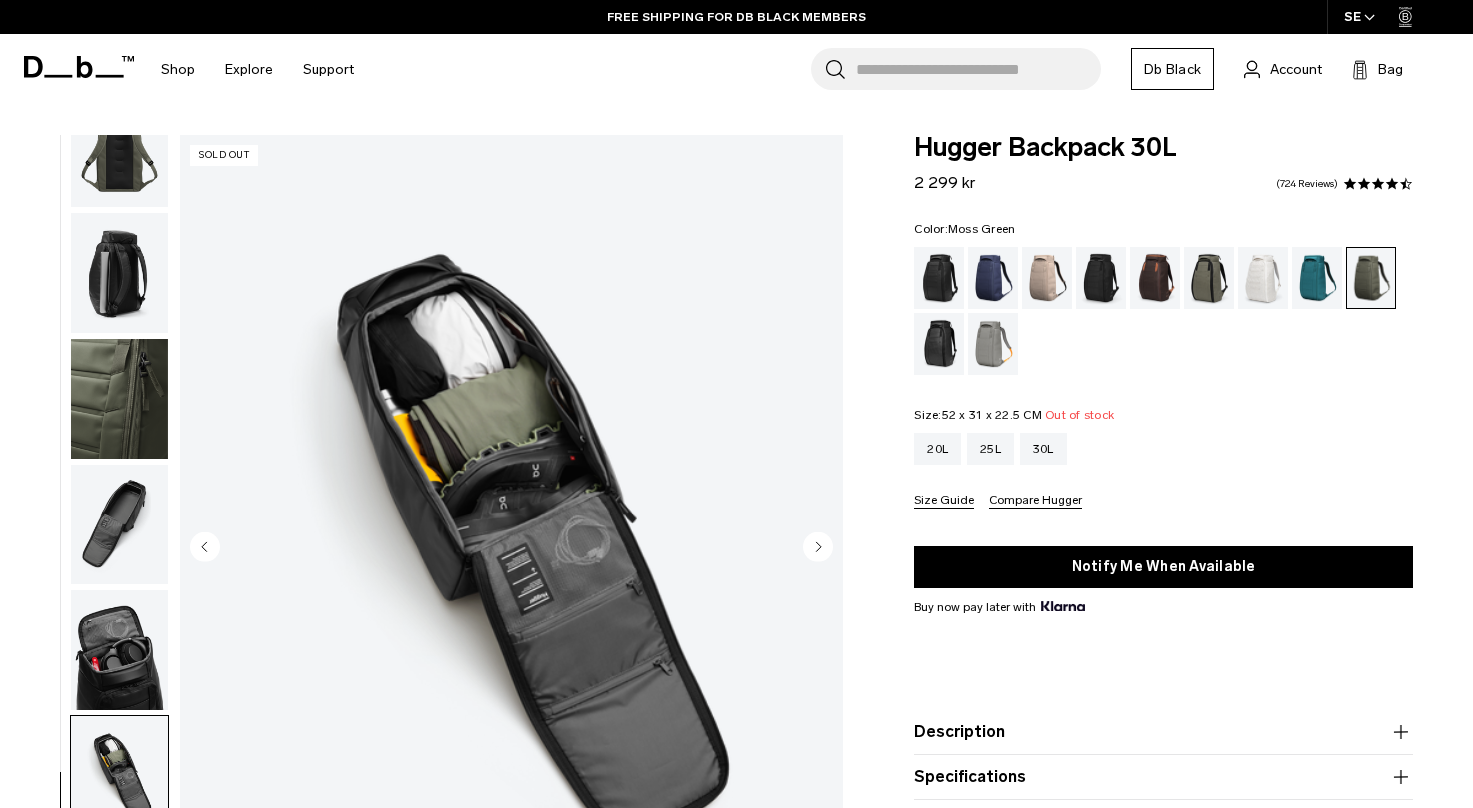 scroll, scrollTop: 0, scrollLeft: 0, axis: both 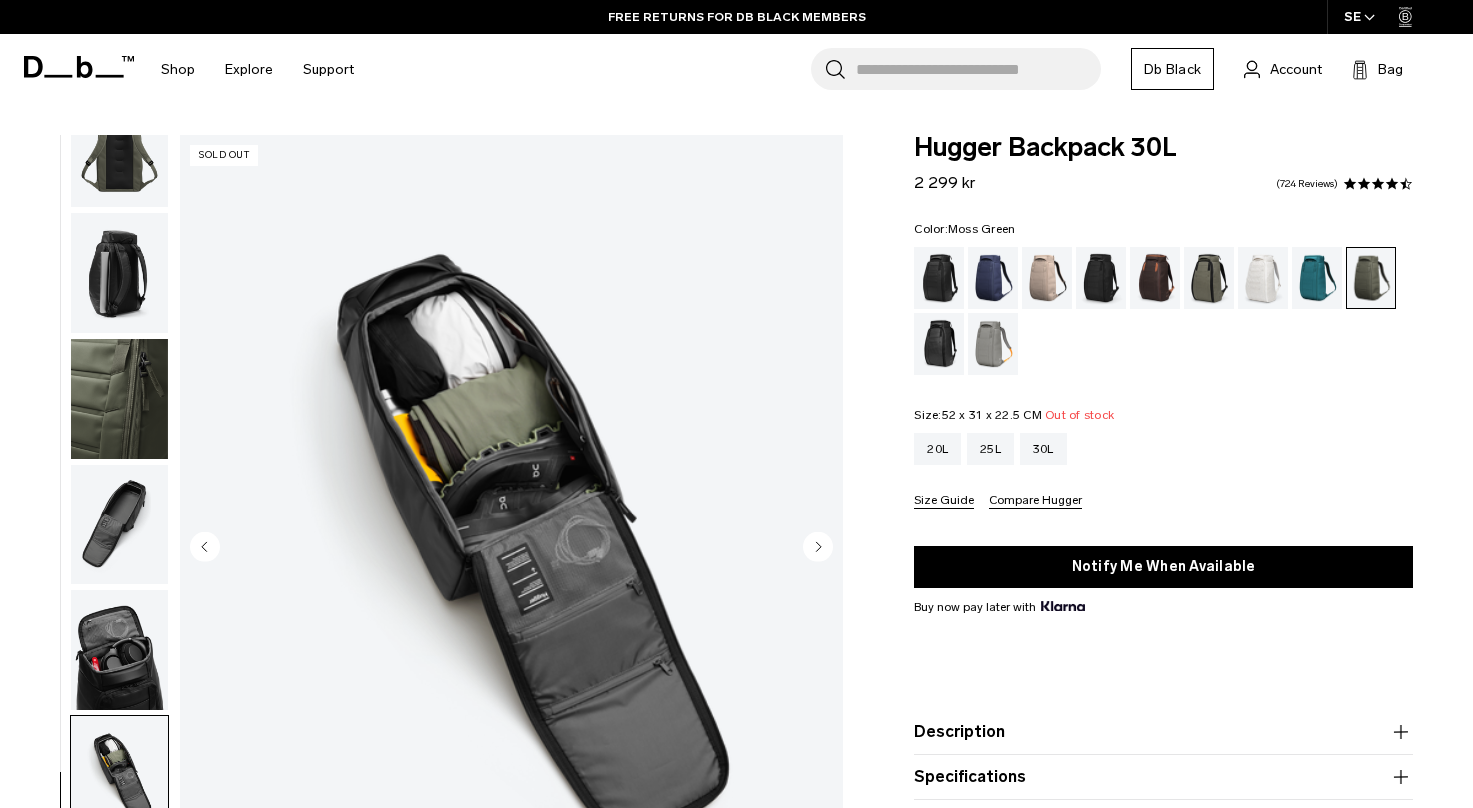 click at bounding box center (511, 549) 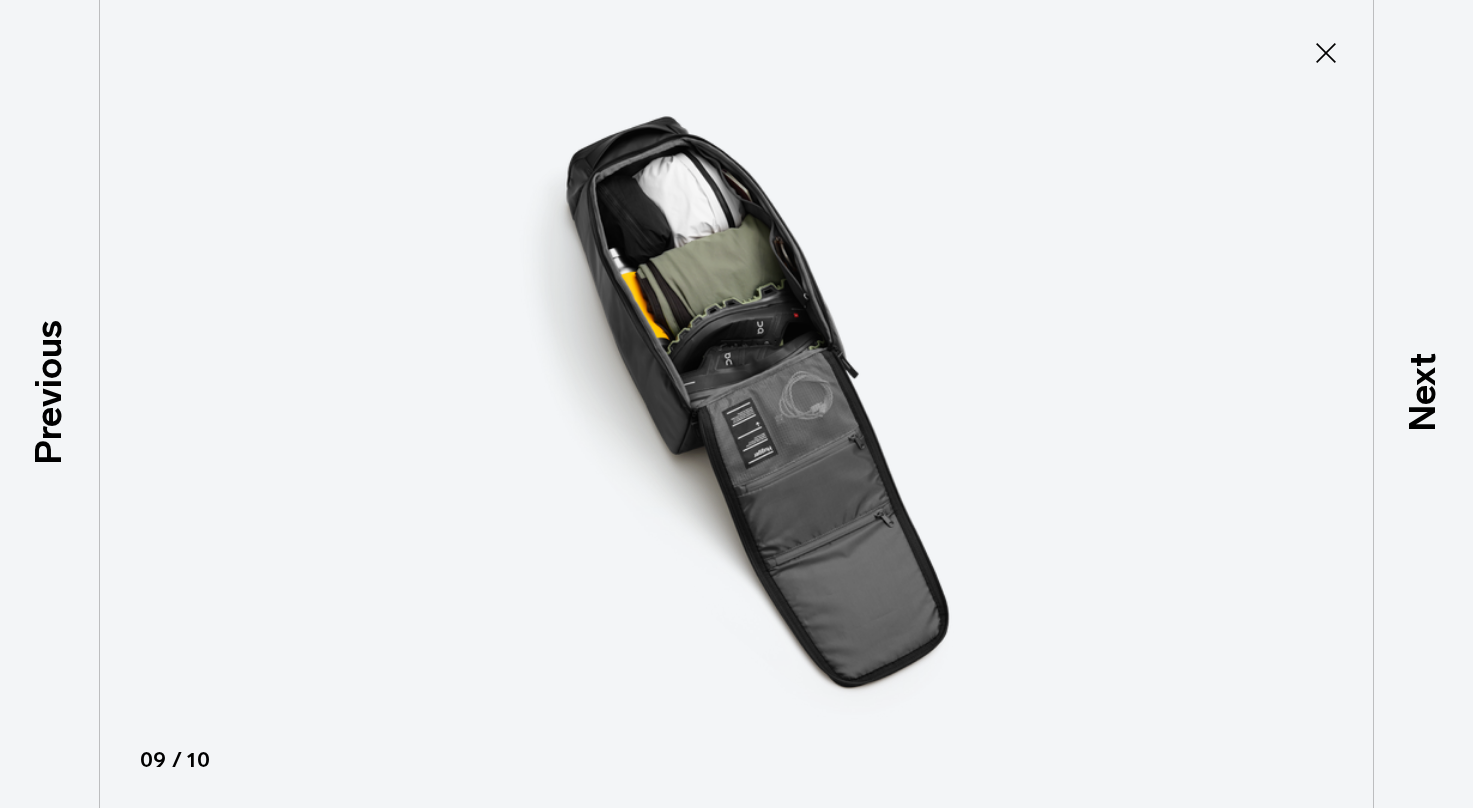 click at bounding box center [737, 404] 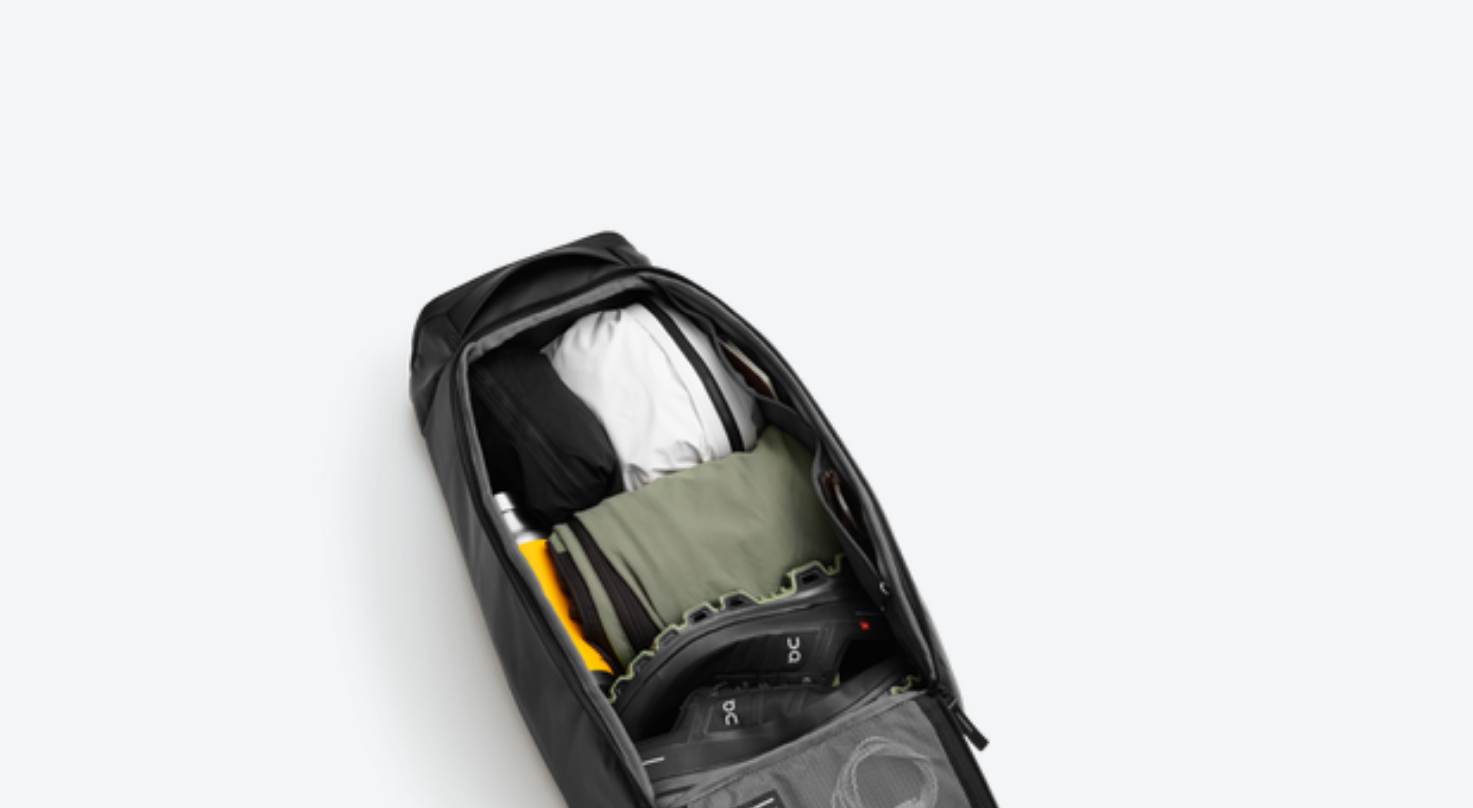 scroll, scrollTop: 0, scrollLeft: 0, axis: both 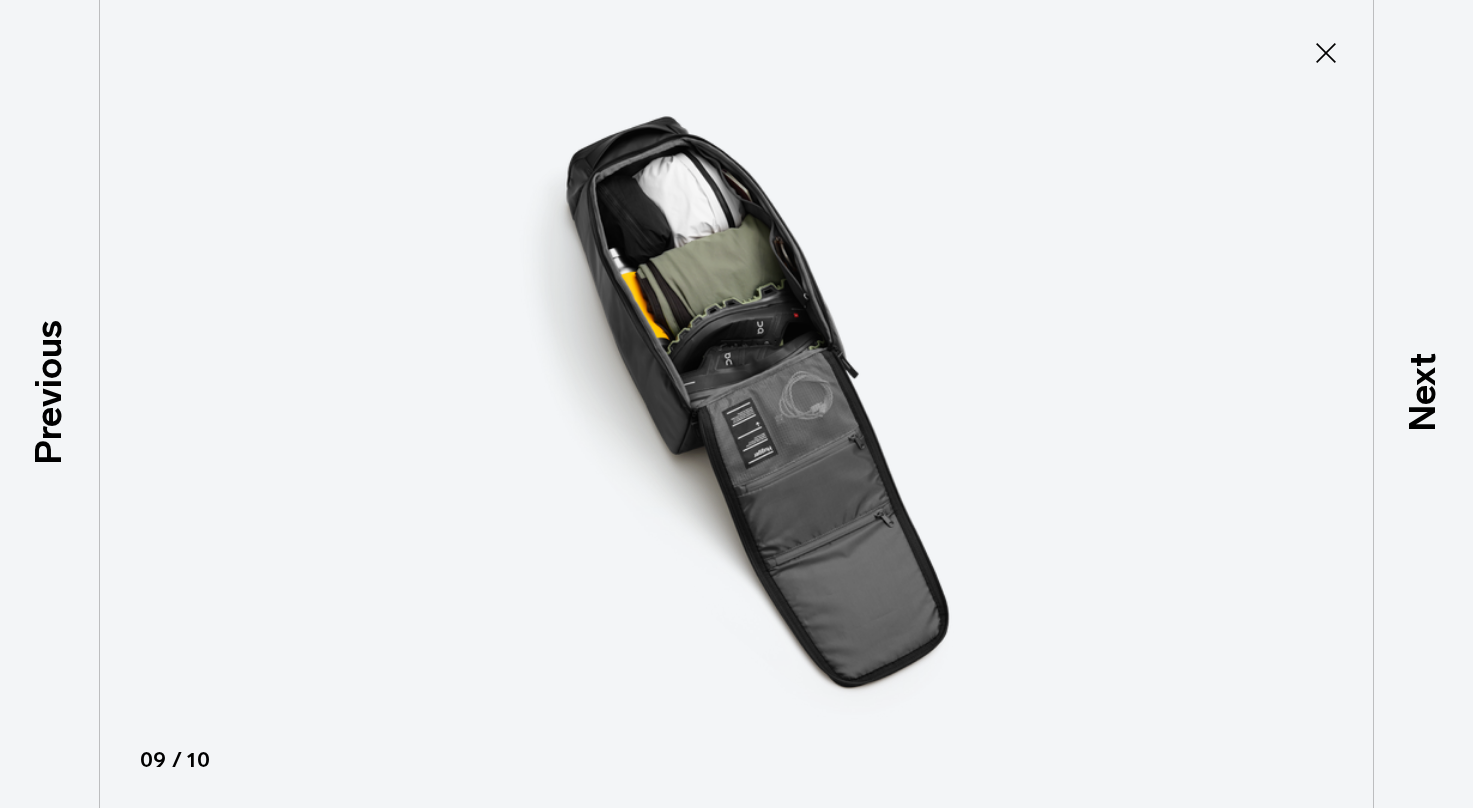 click 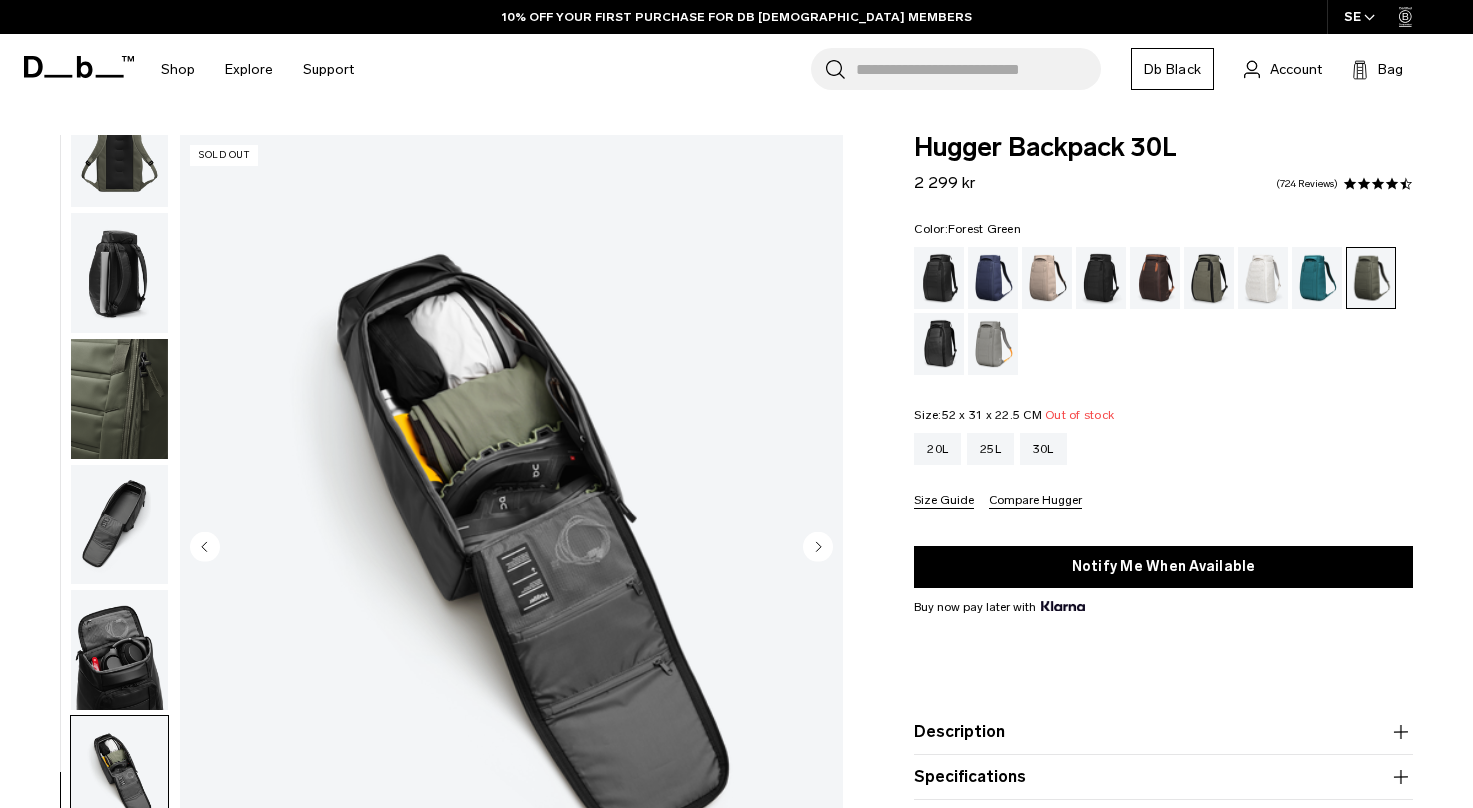click at bounding box center [1209, 278] 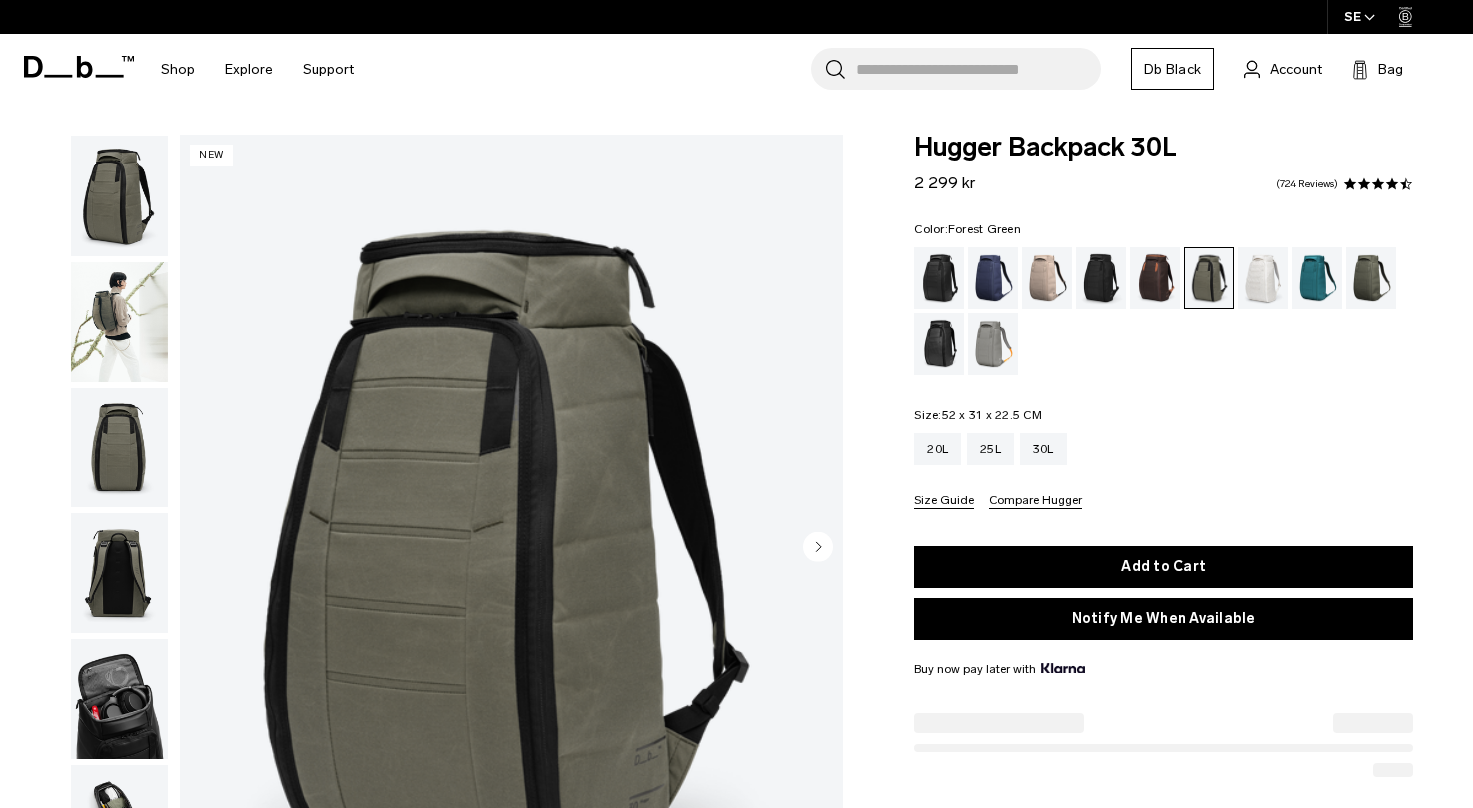 scroll, scrollTop: 0, scrollLeft: 0, axis: both 